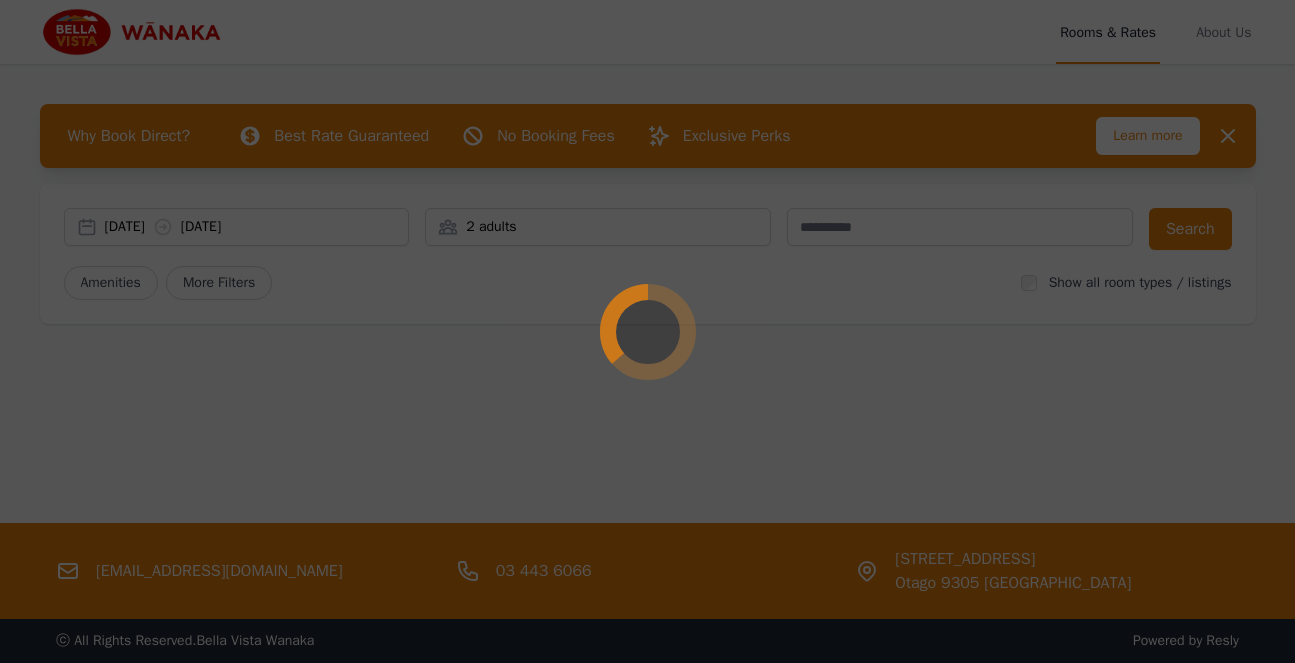 scroll, scrollTop: 0, scrollLeft: 0, axis: both 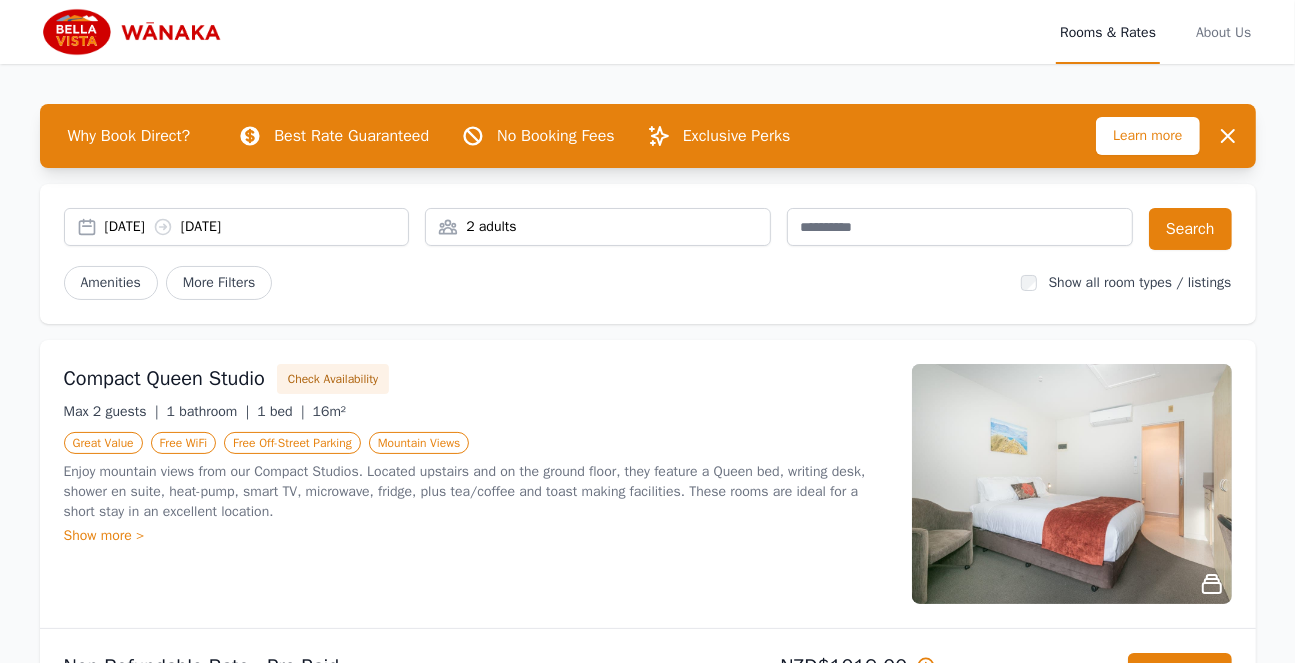 click at bounding box center [1072, 484] 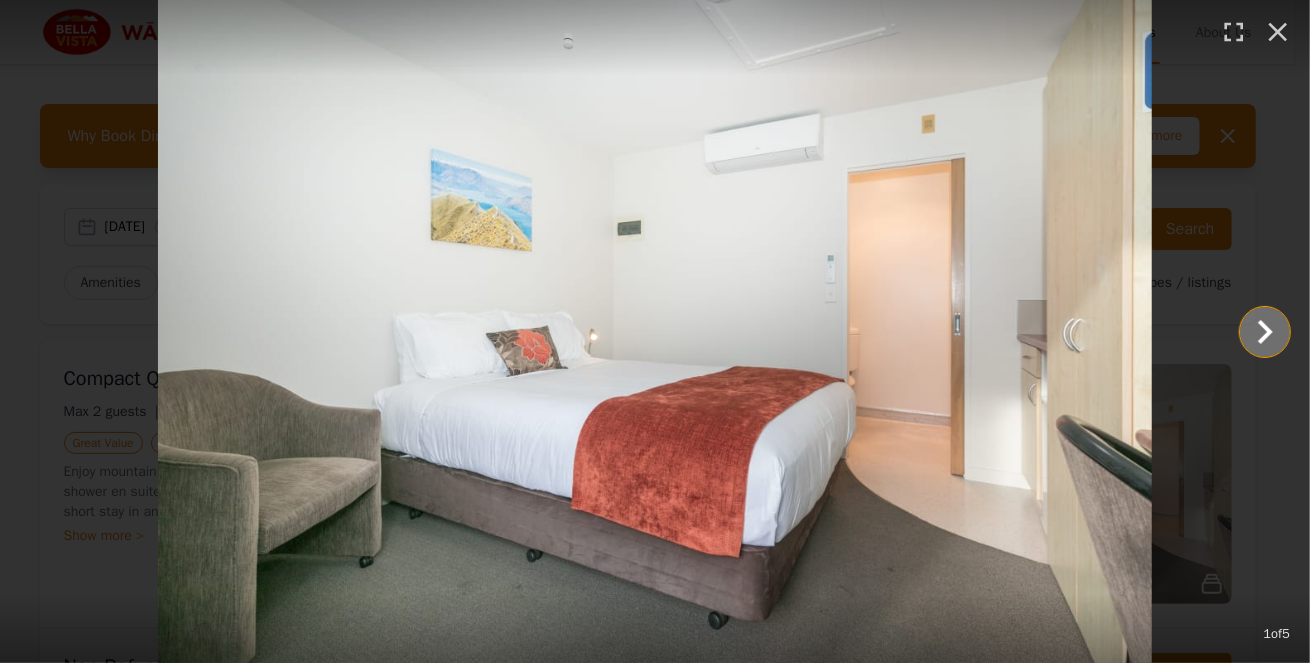 click 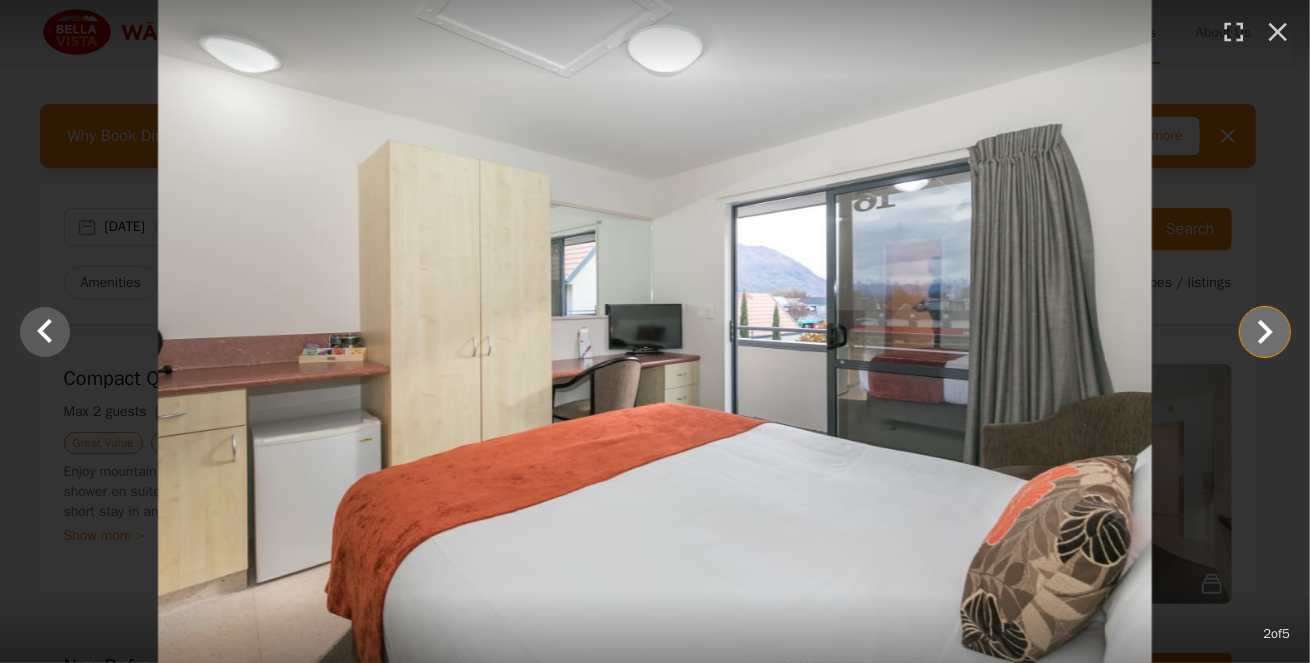 click 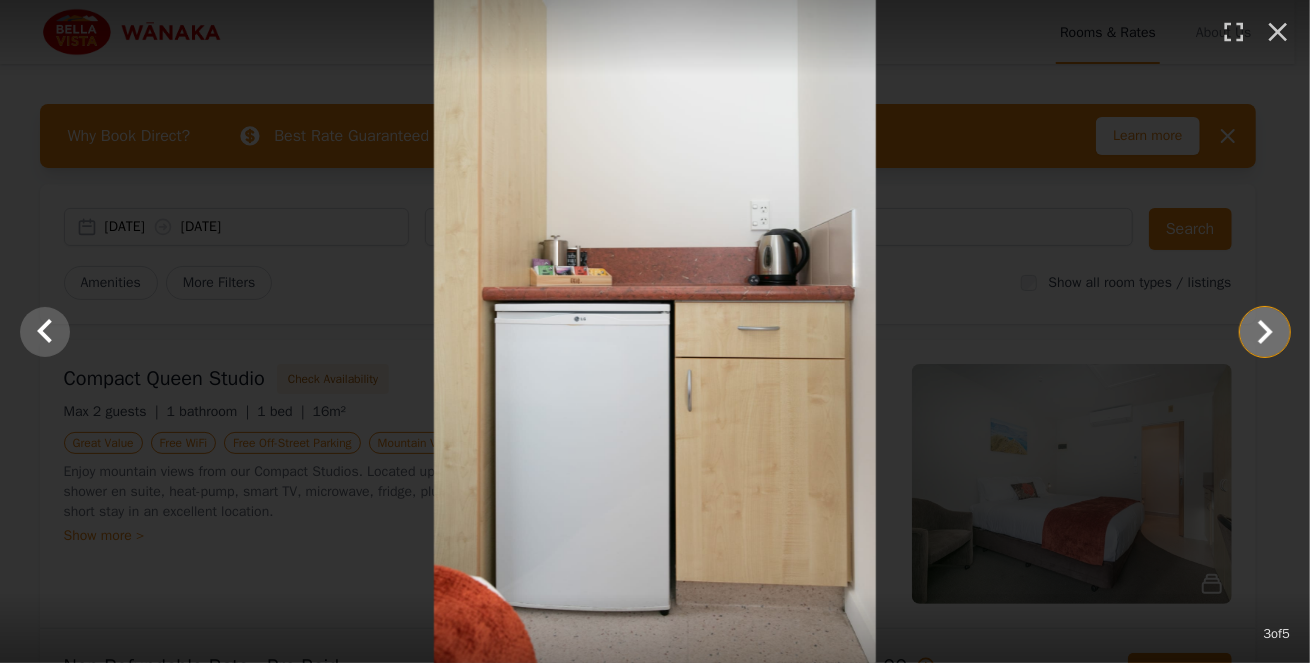 click 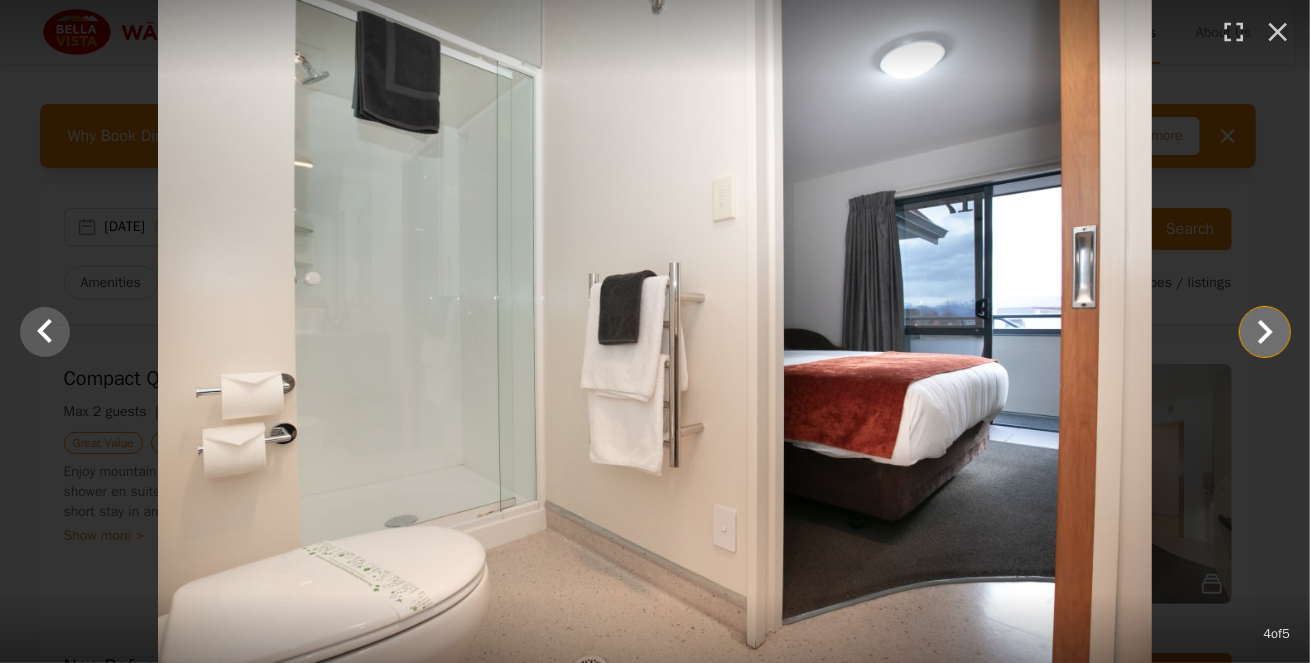 click 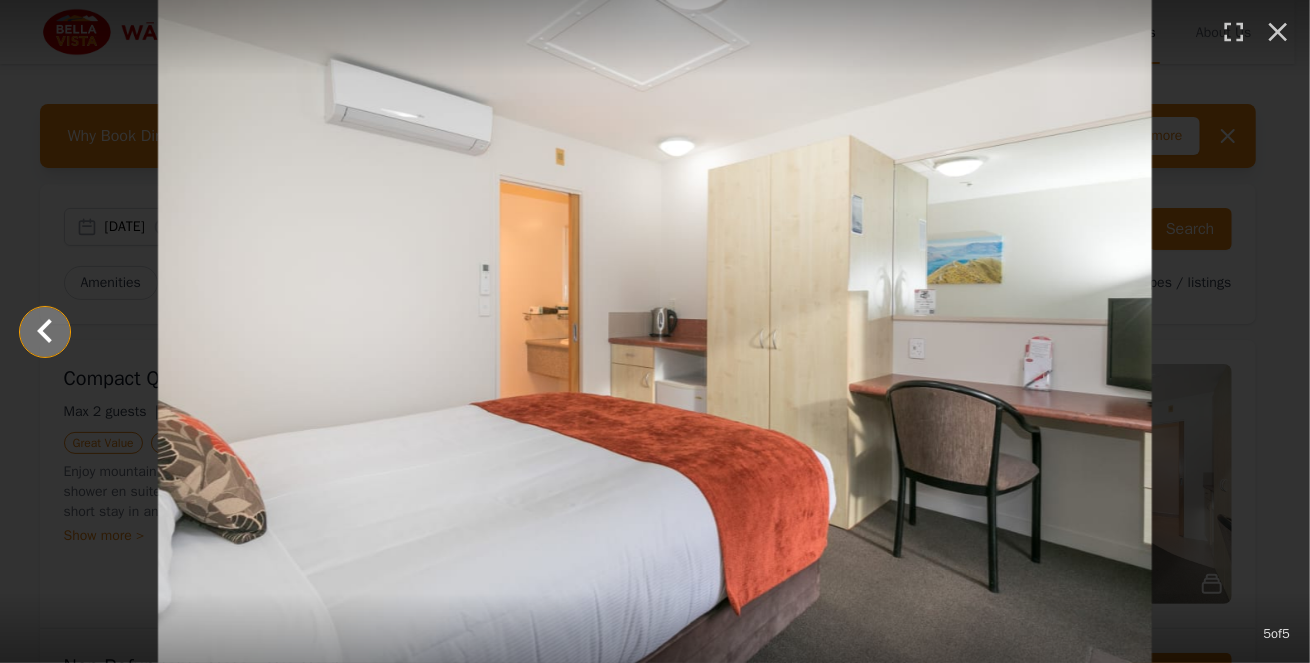 click 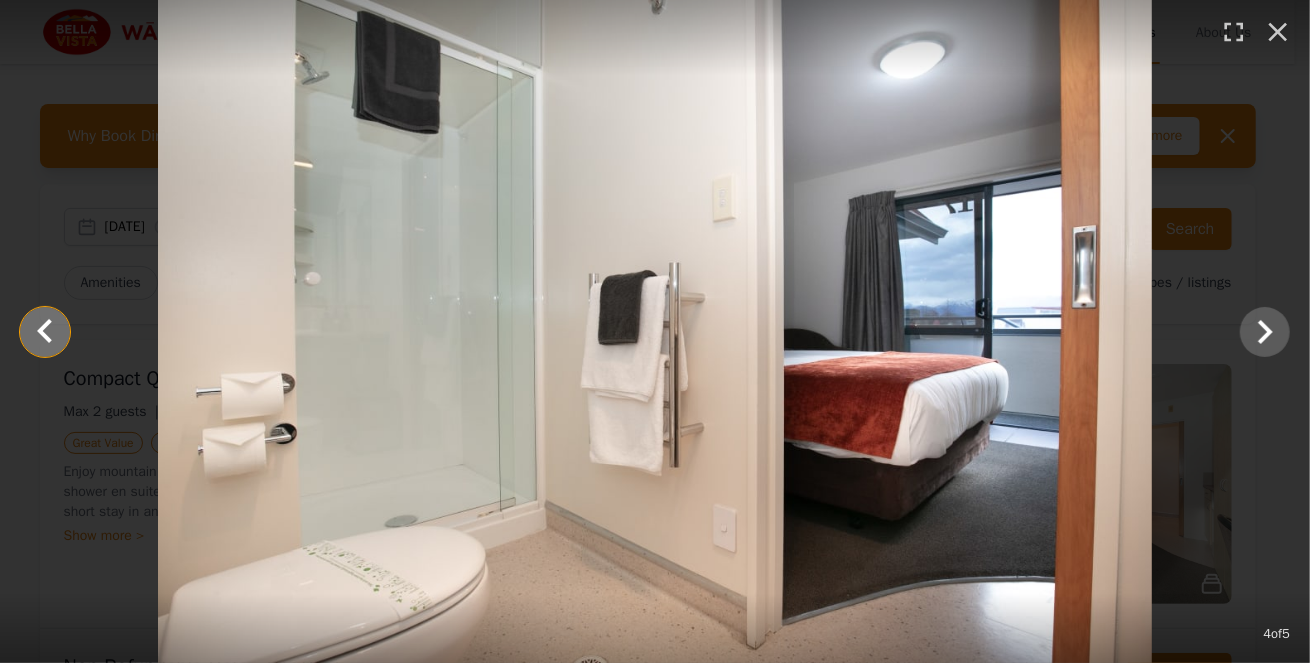 click 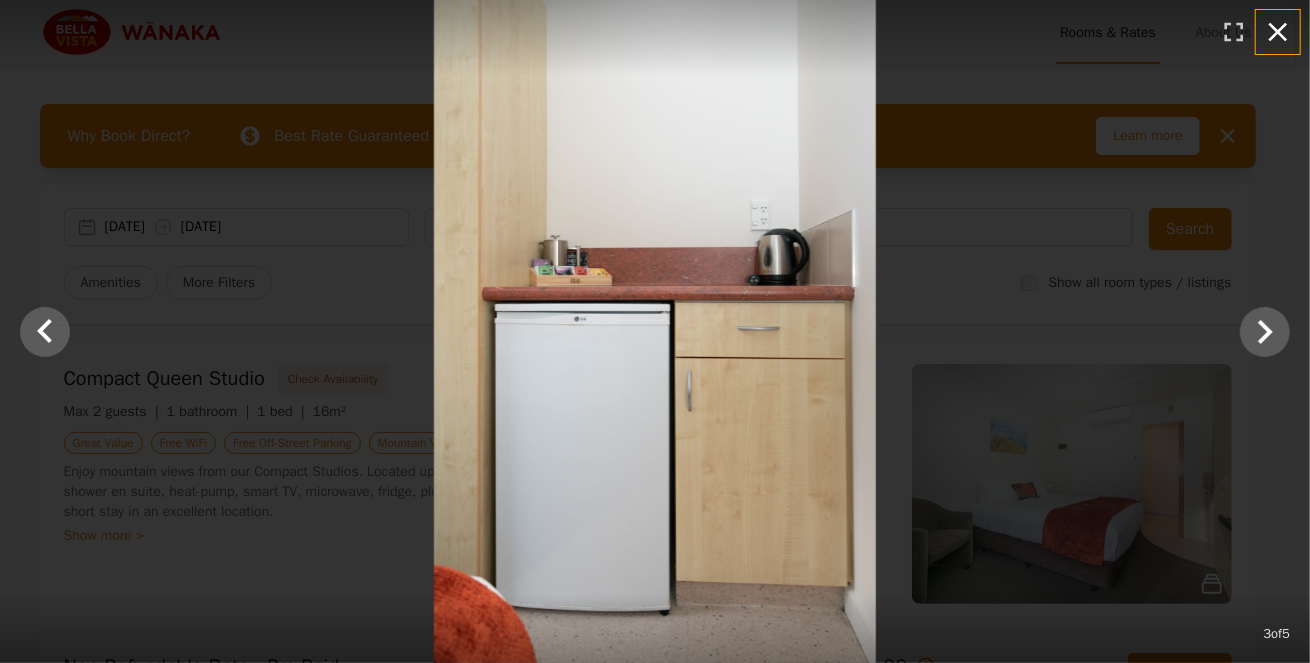 click 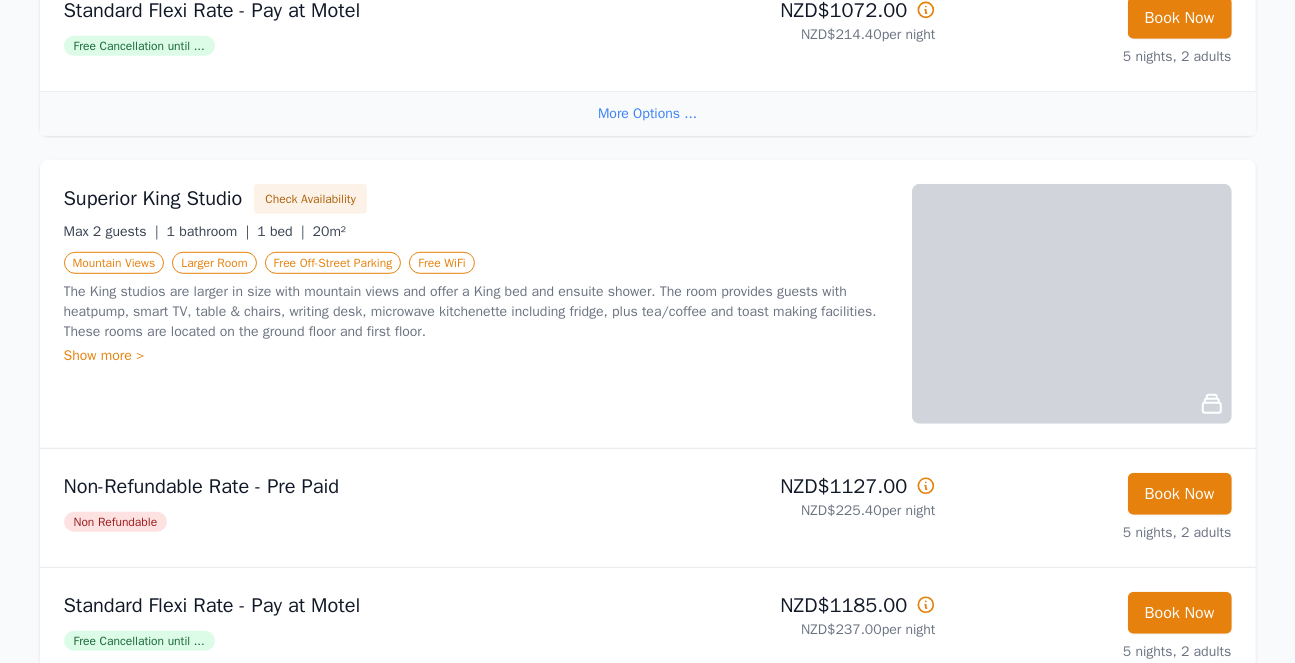 scroll, scrollTop: 900, scrollLeft: 0, axis: vertical 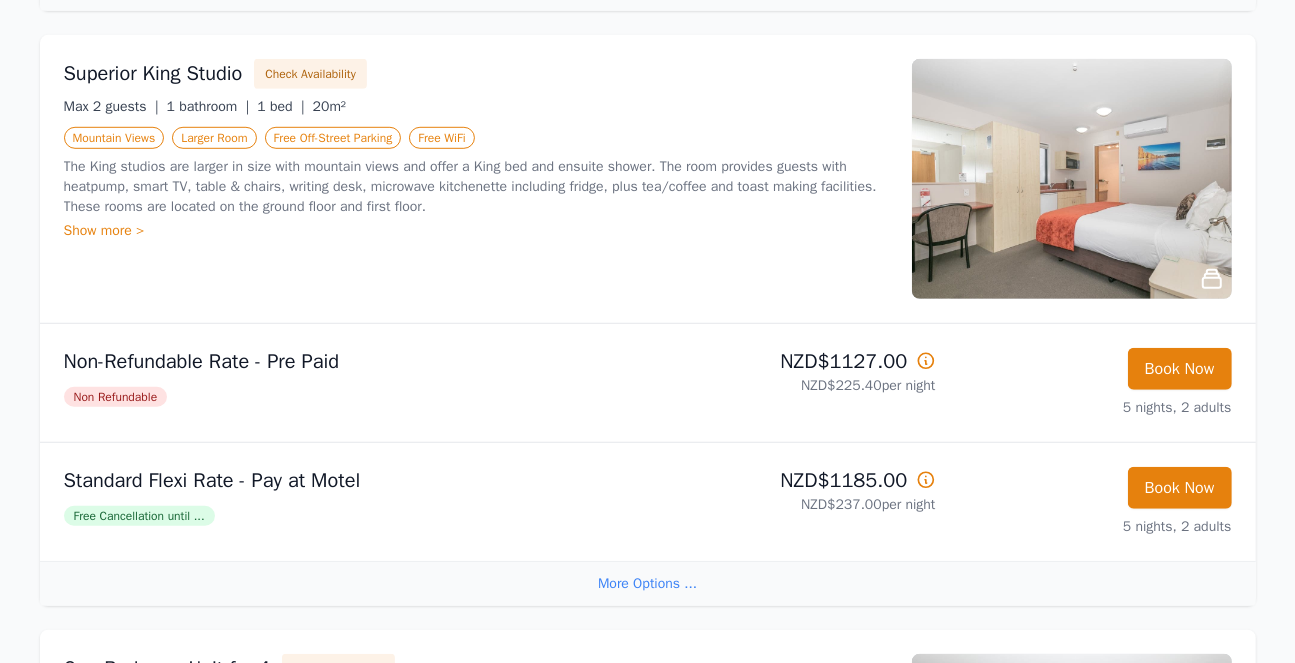 click at bounding box center [1072, 179] 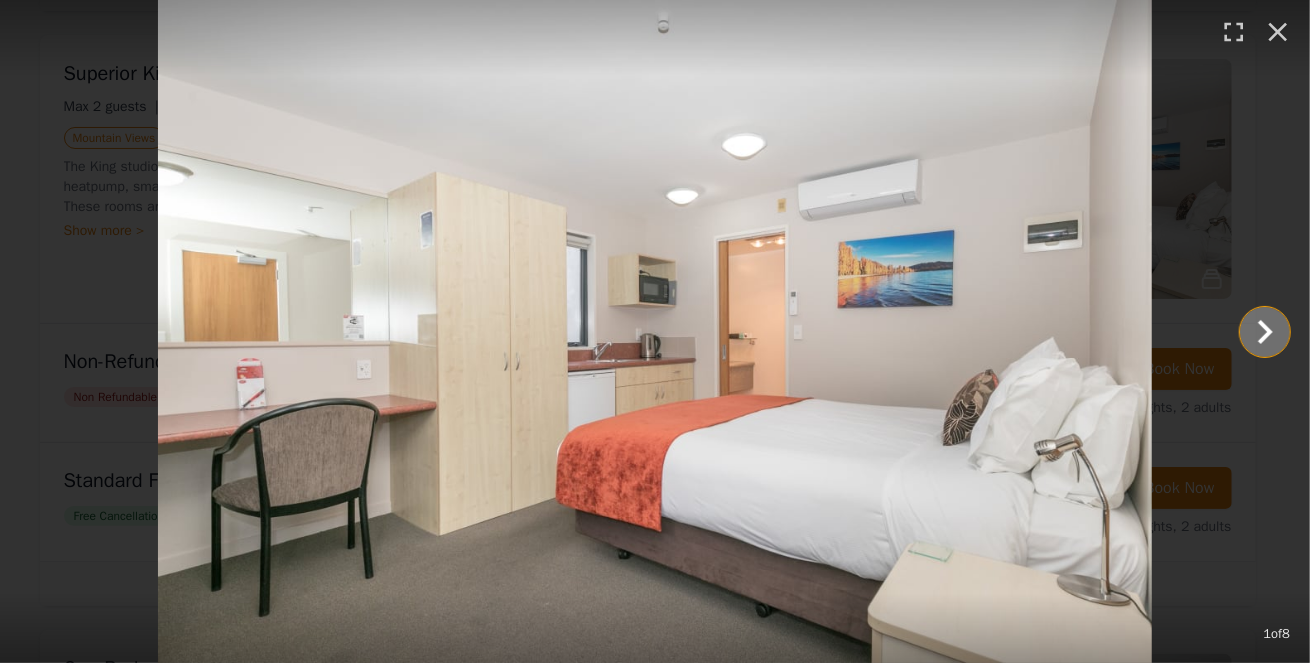 click 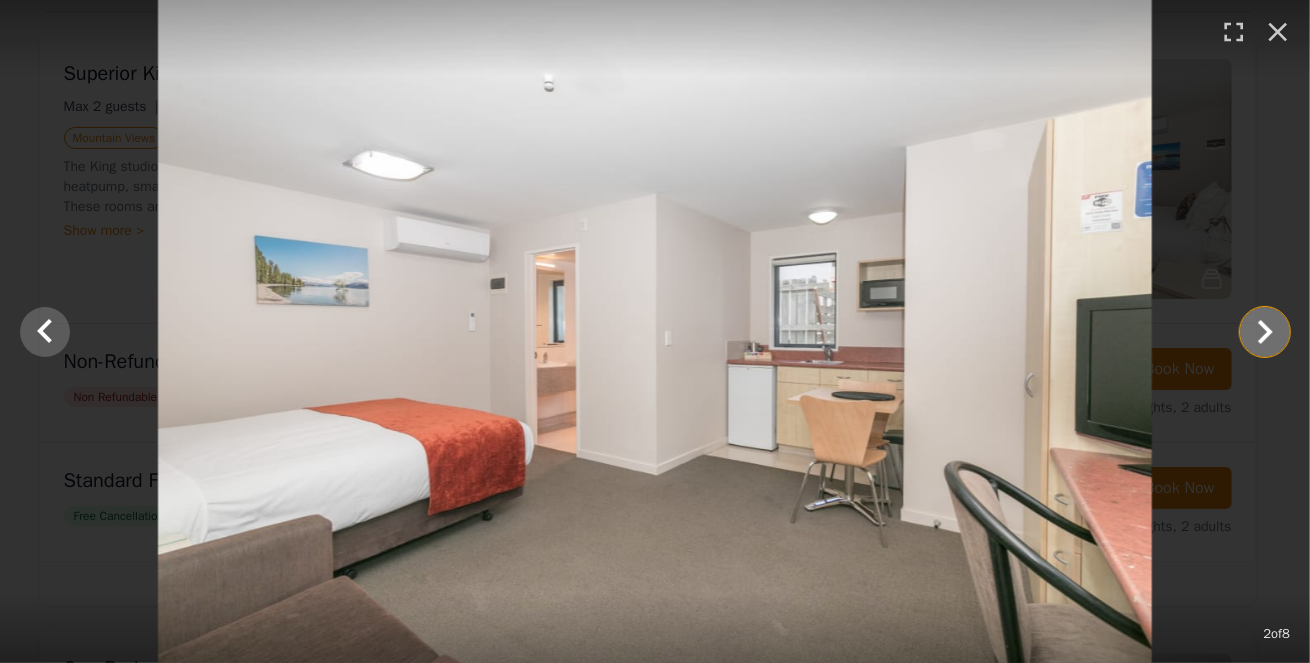 click 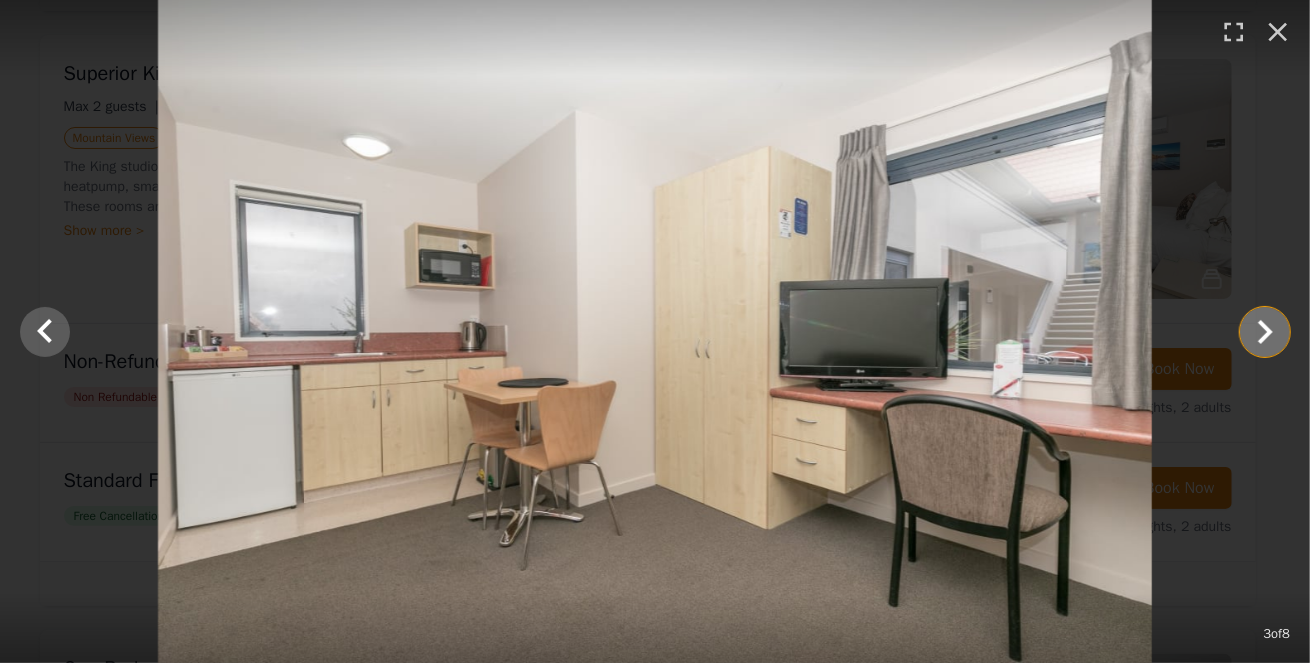 click 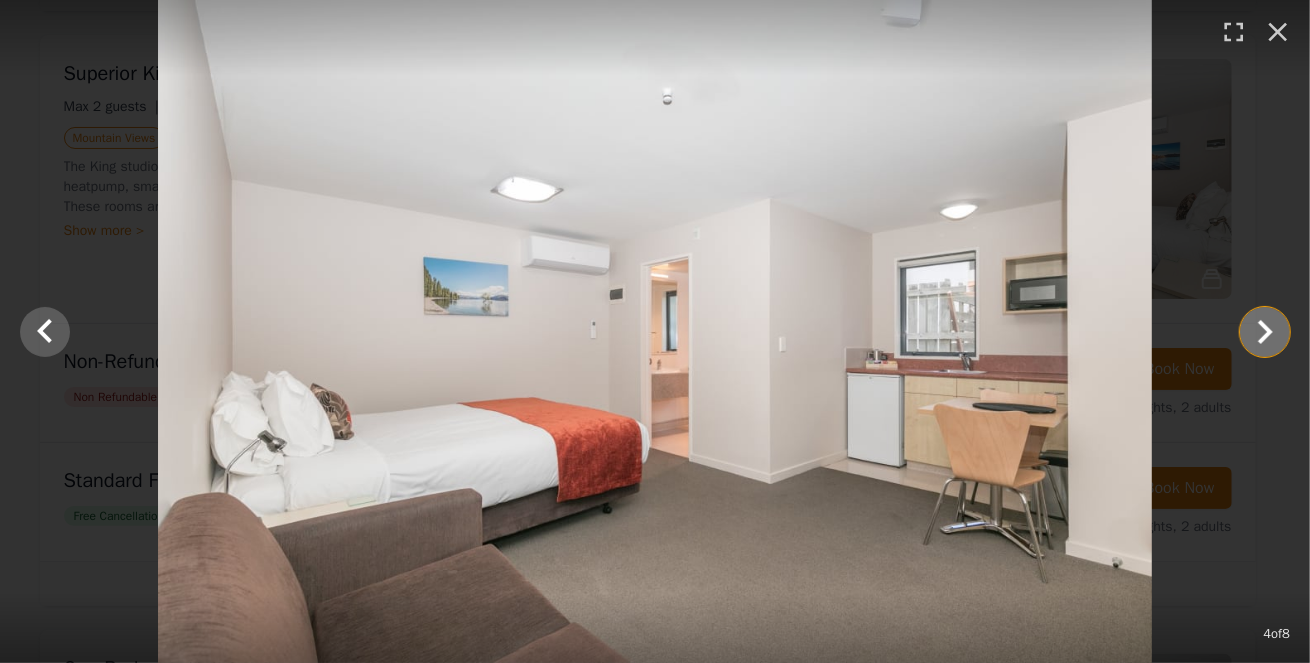 click 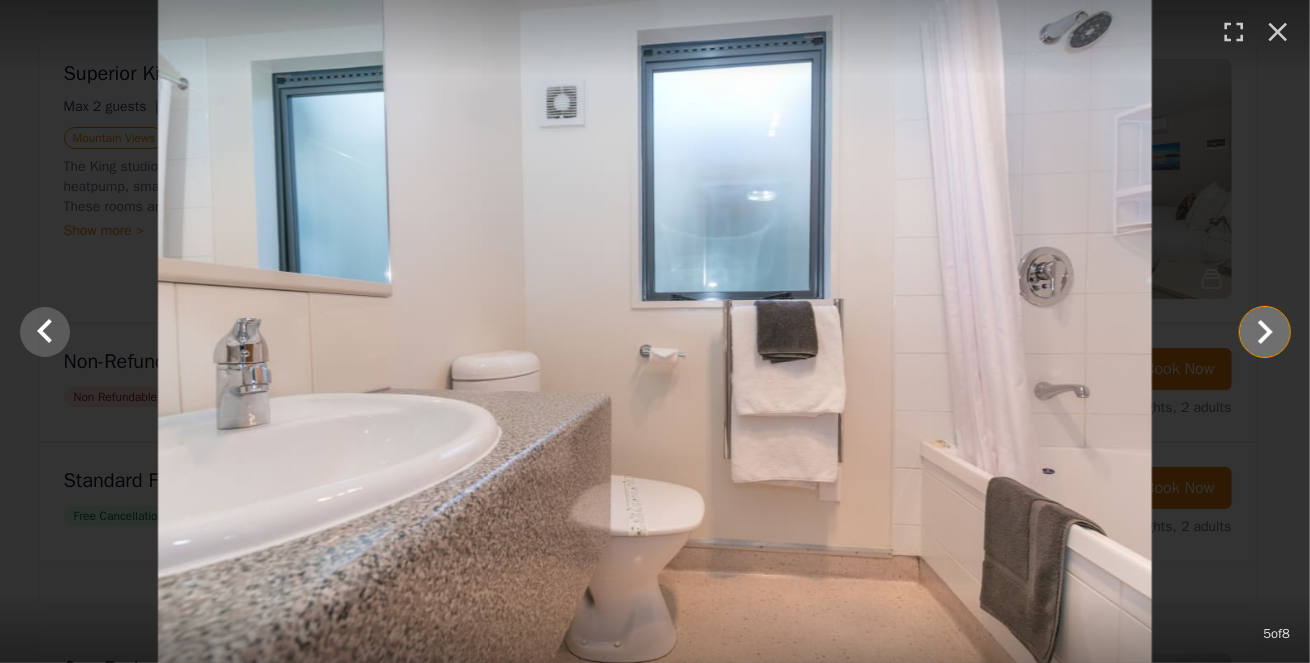 click 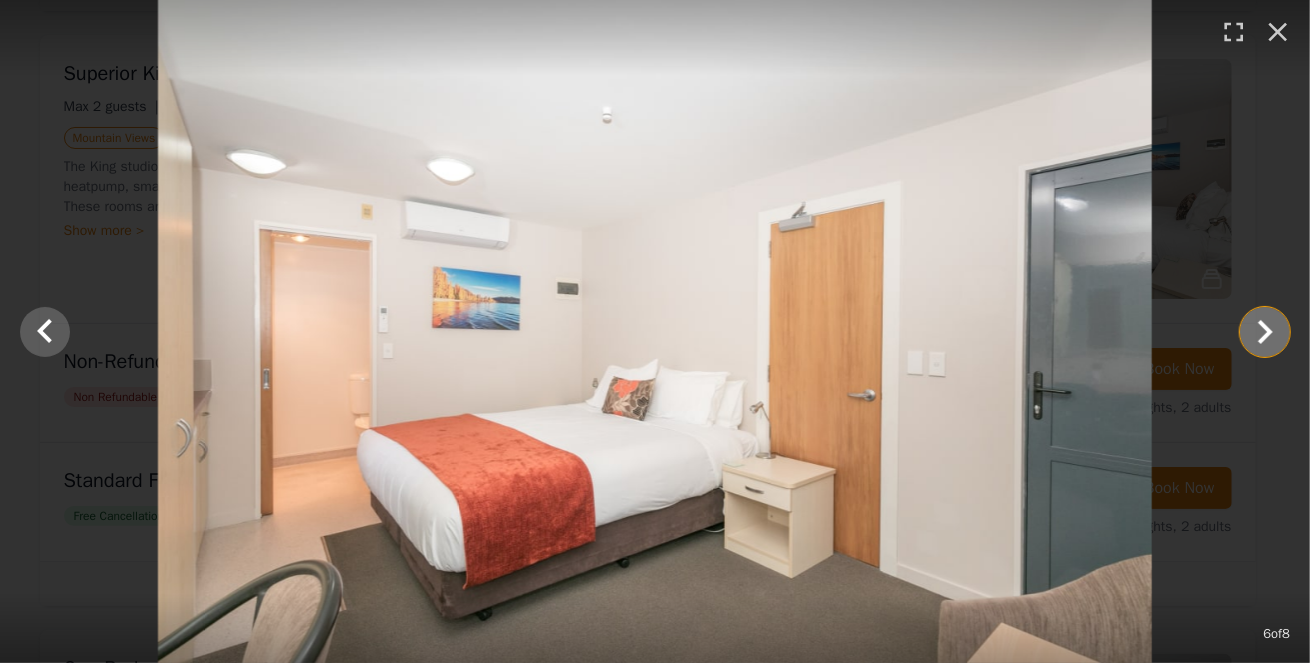 click 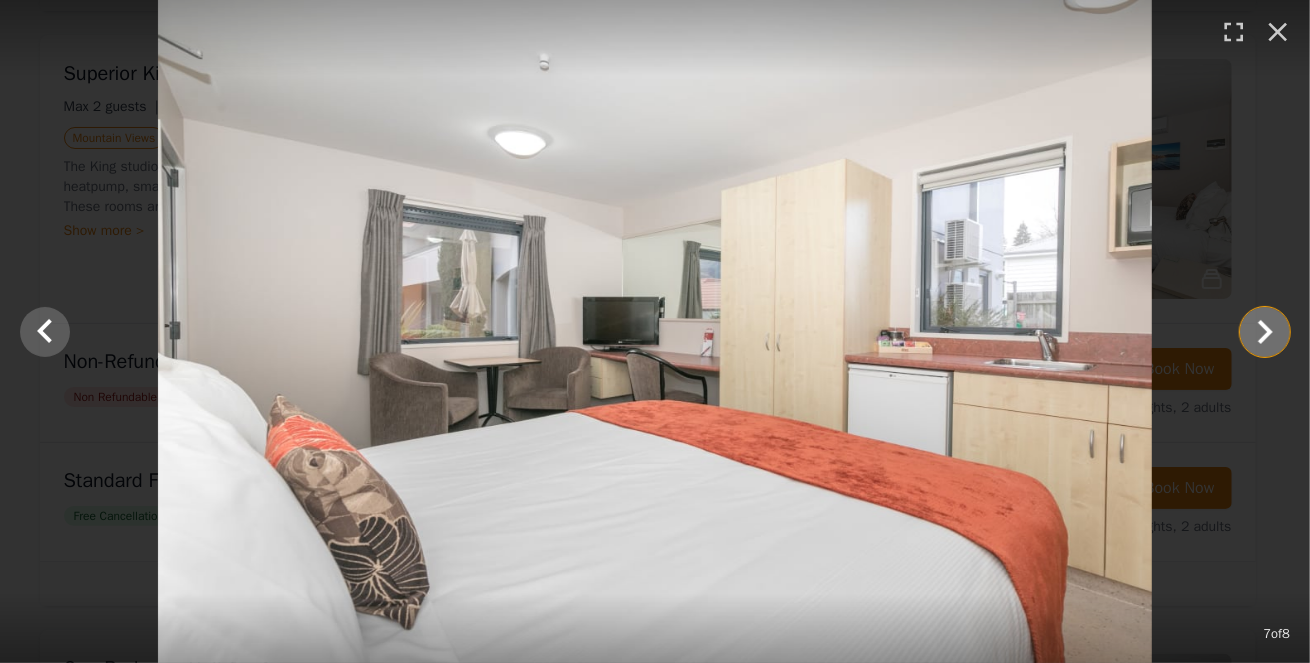 click 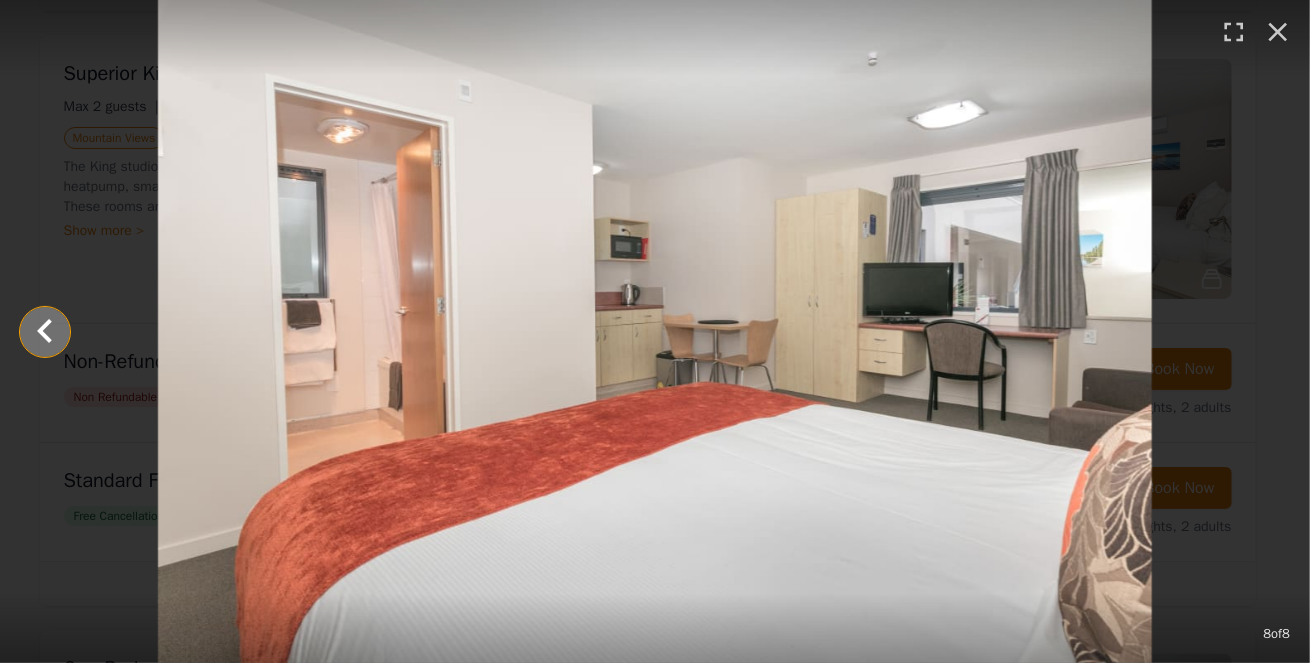 click 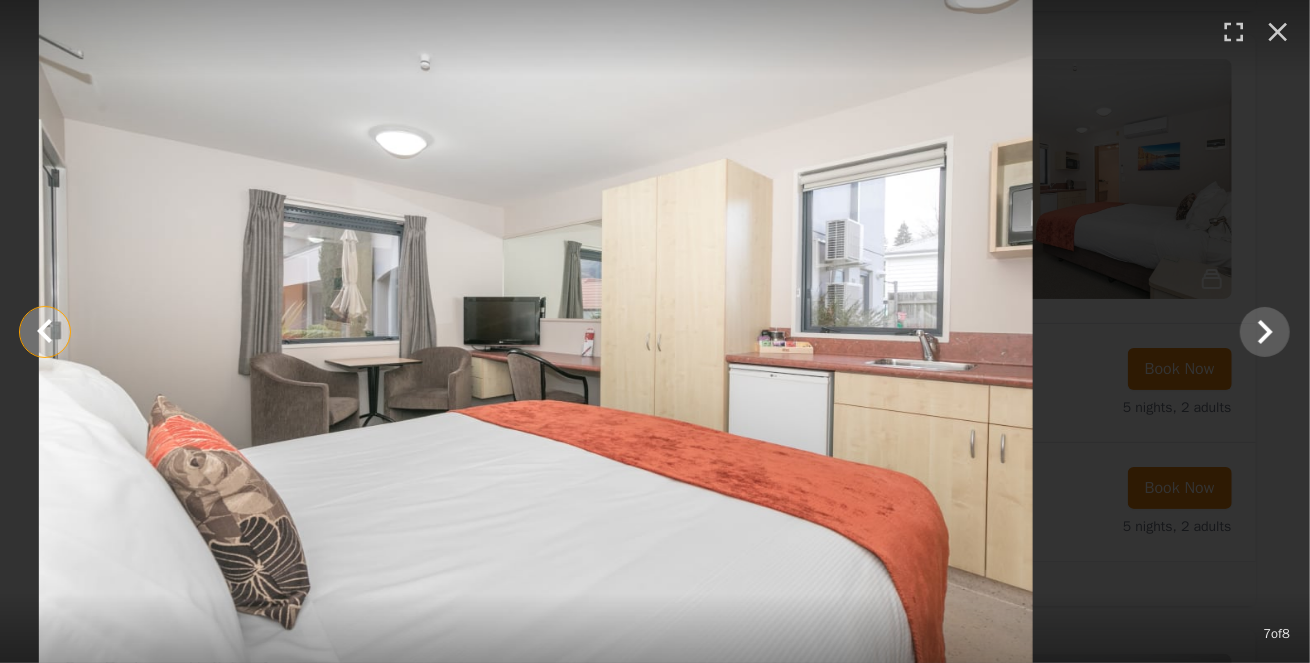 click 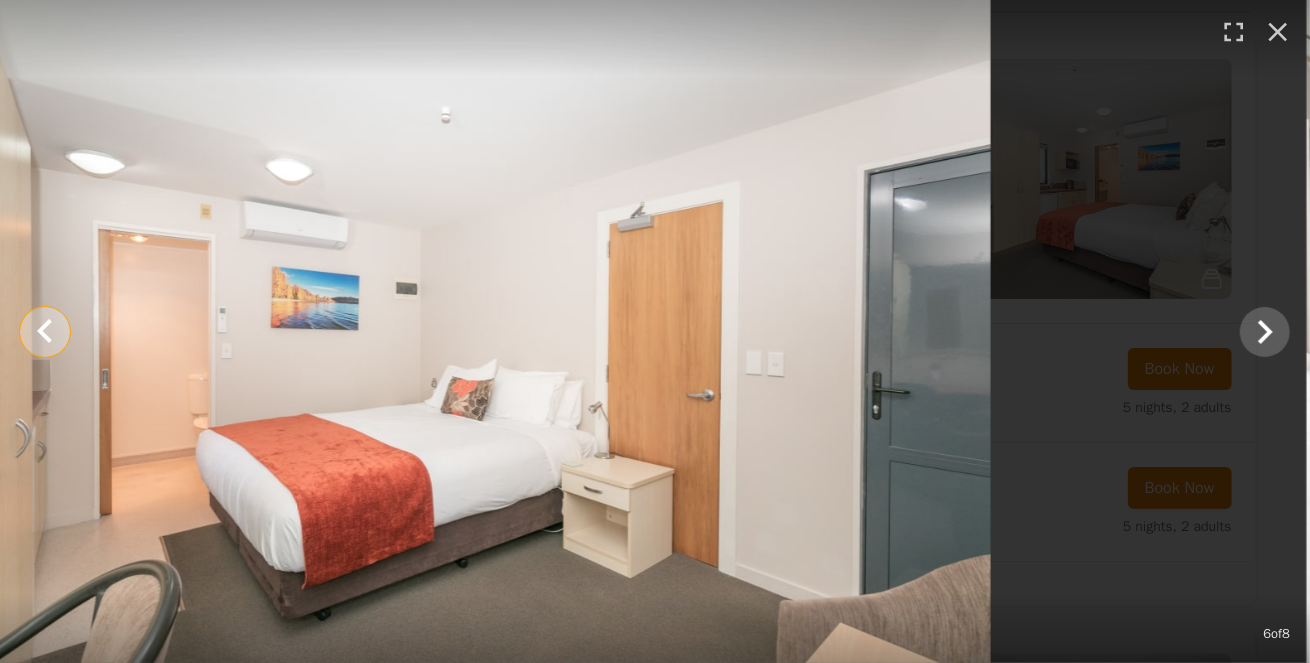 click 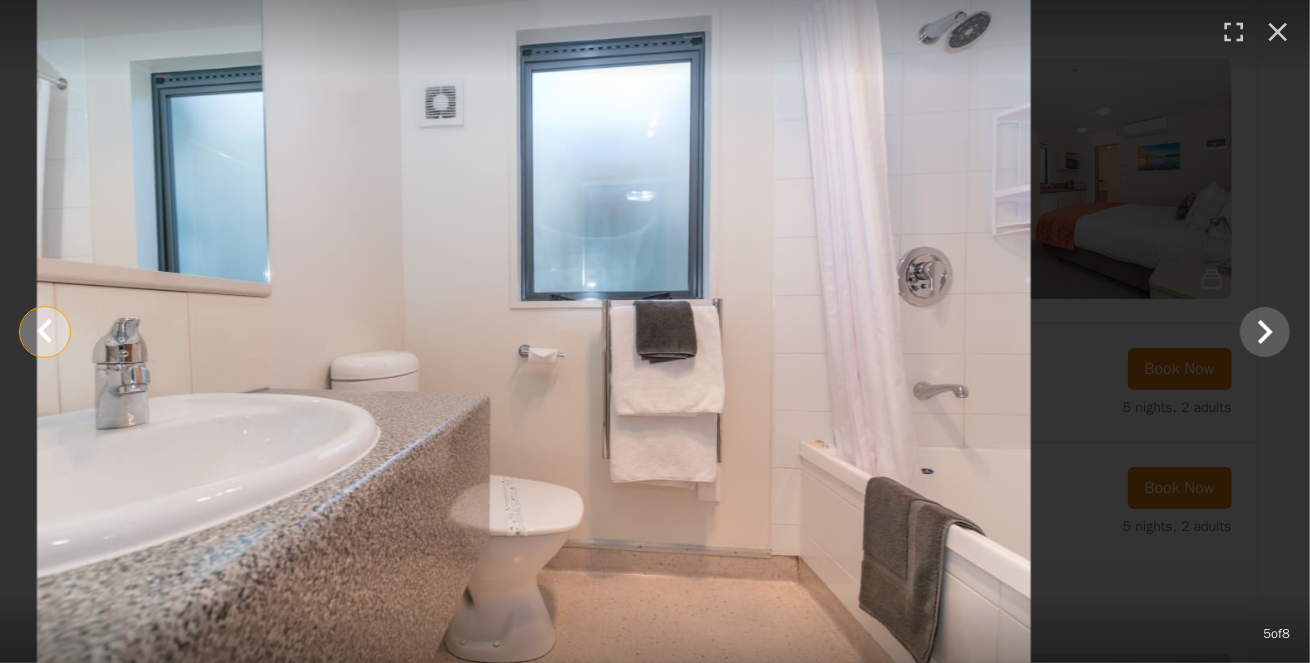 click 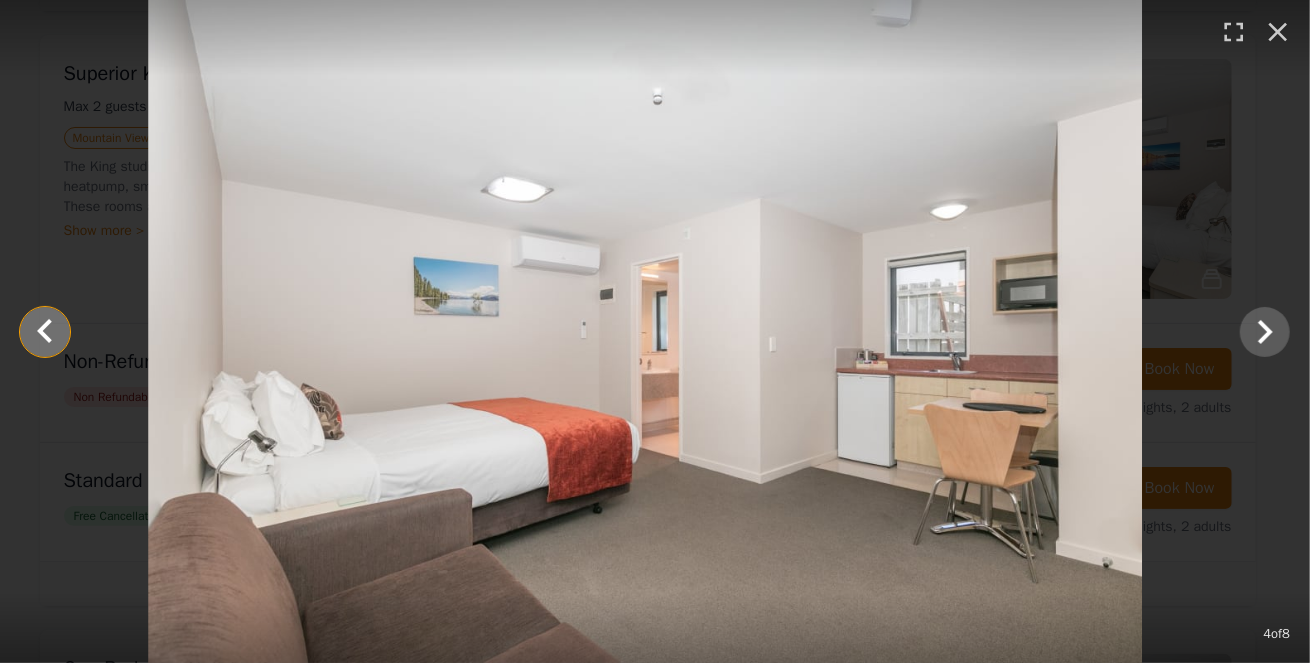 click 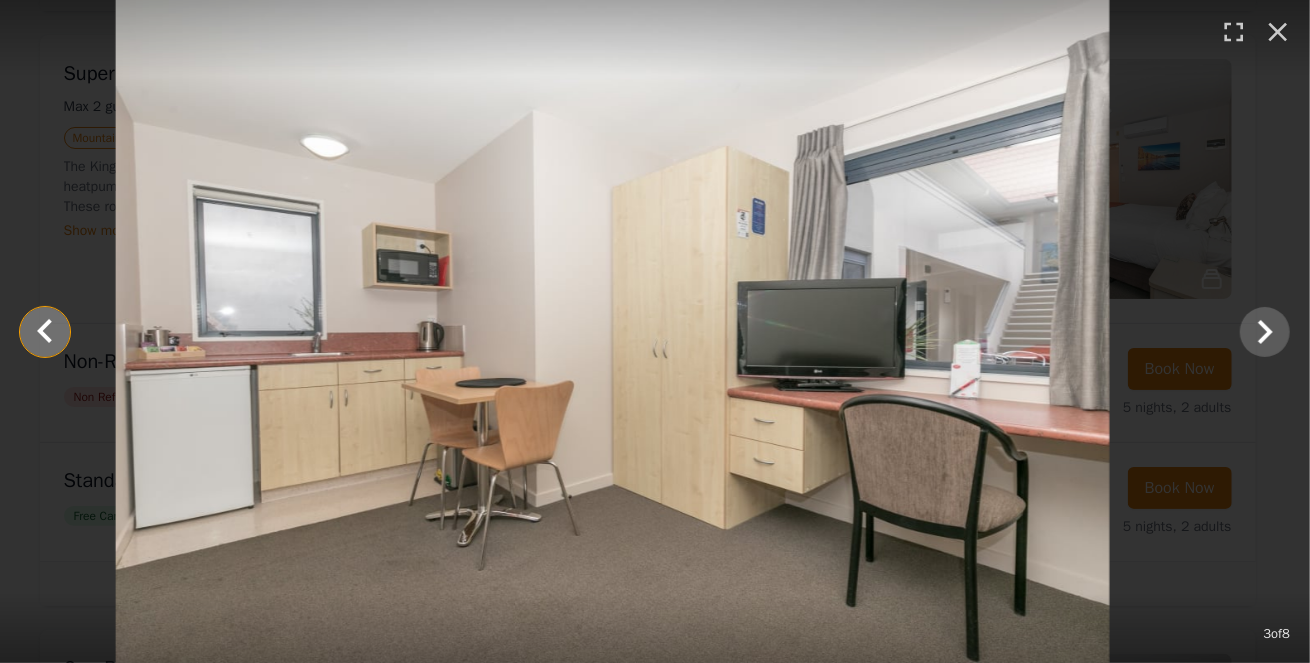 click 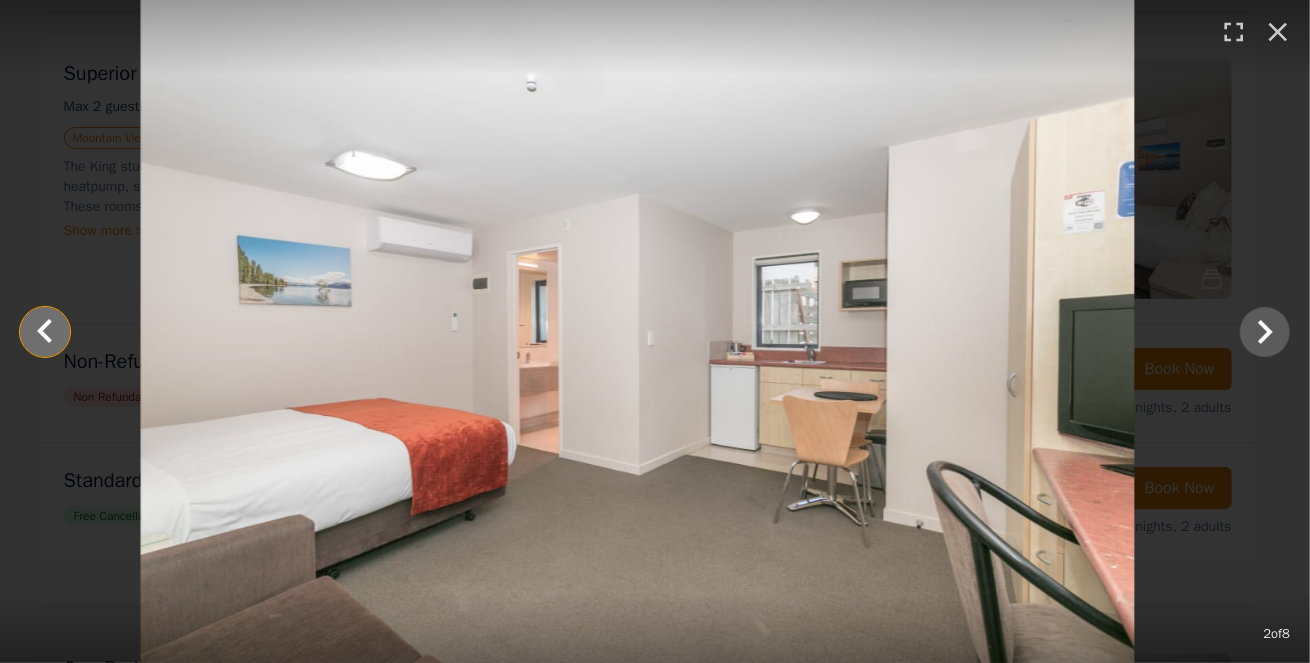 click 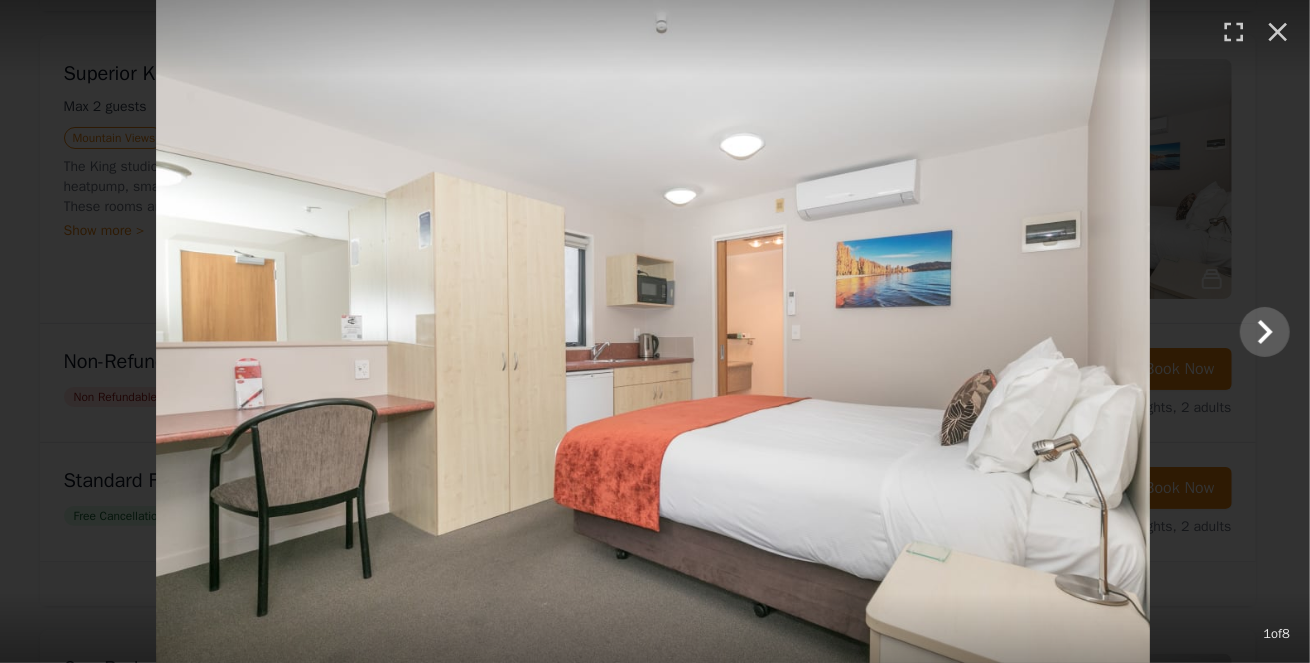 click at bounding box center [653, 331] 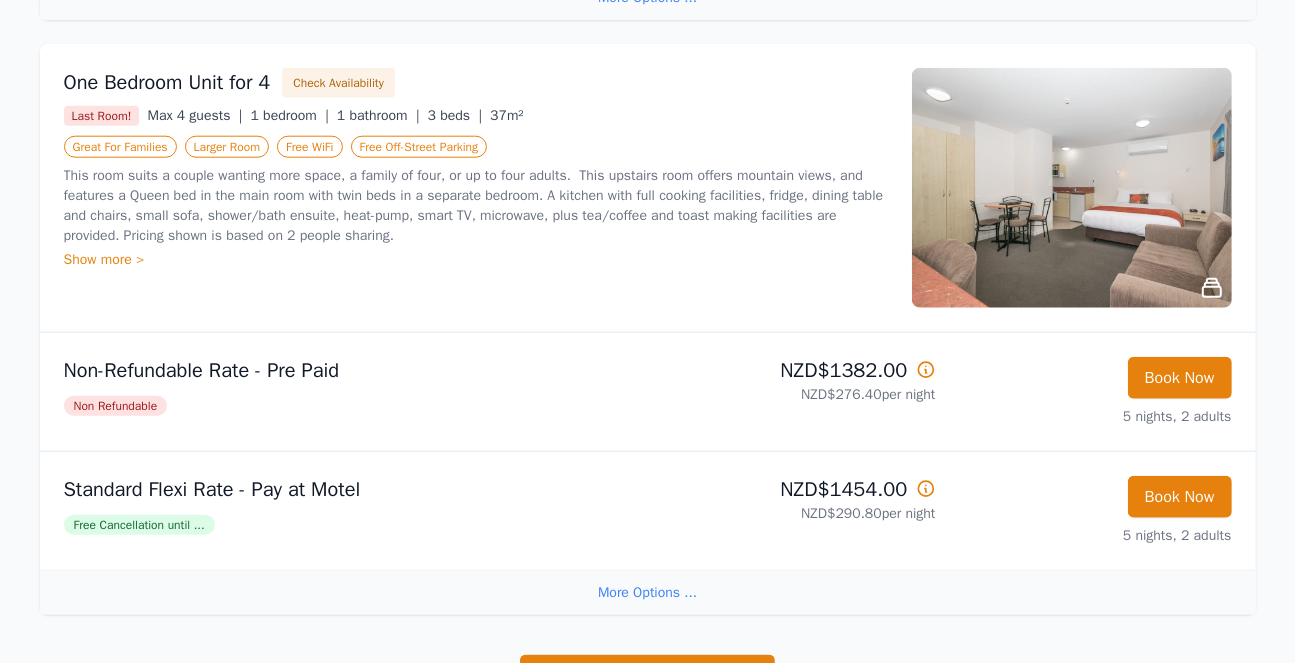 scroll, scrollTop: 1400, scrollLeft: 0, axis: vertical 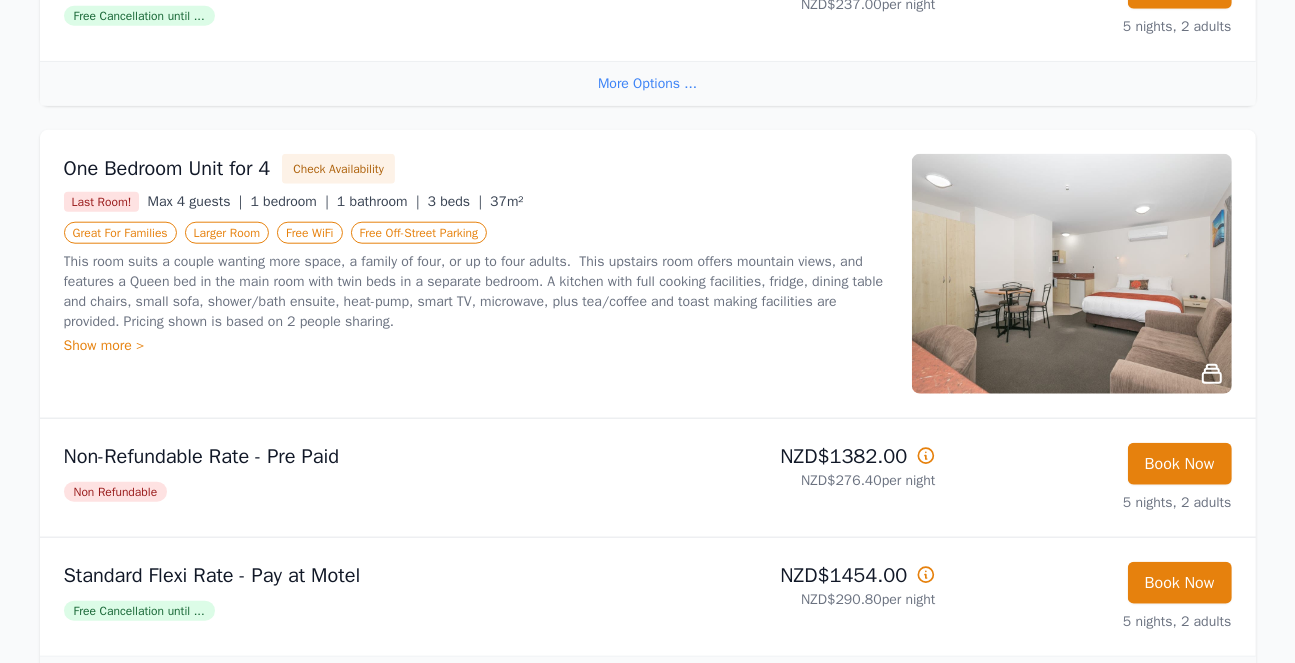 click at bounding box center (1072, 274) 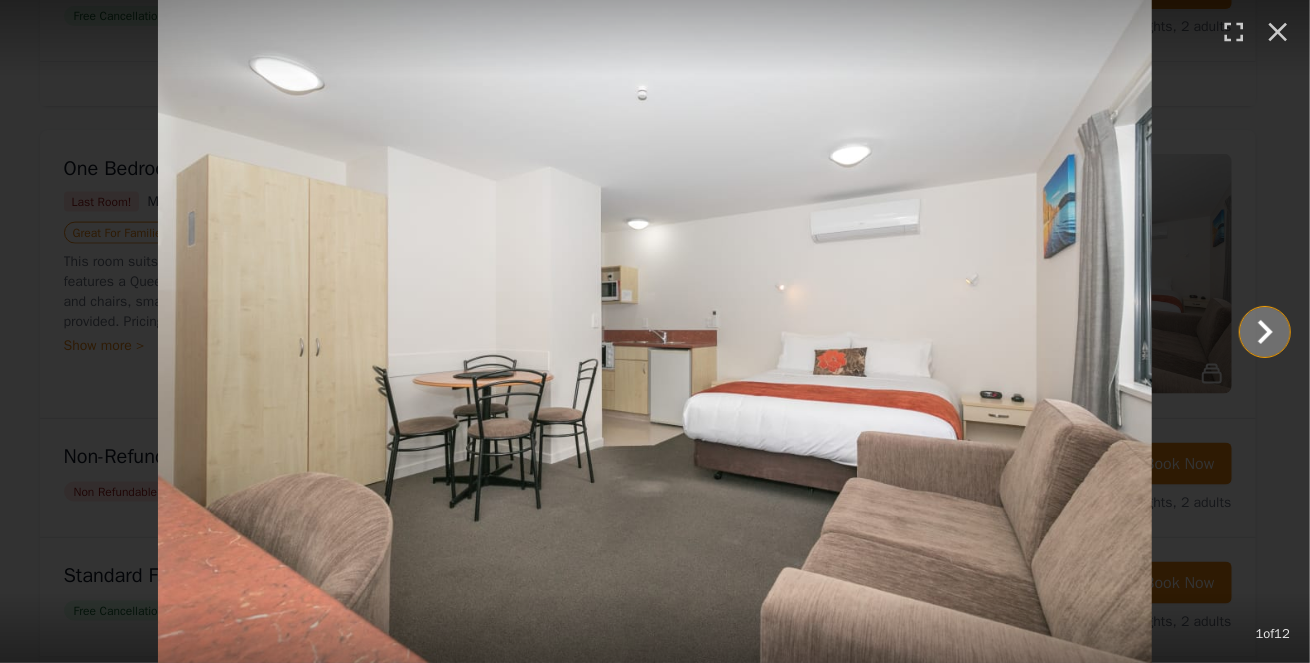 click 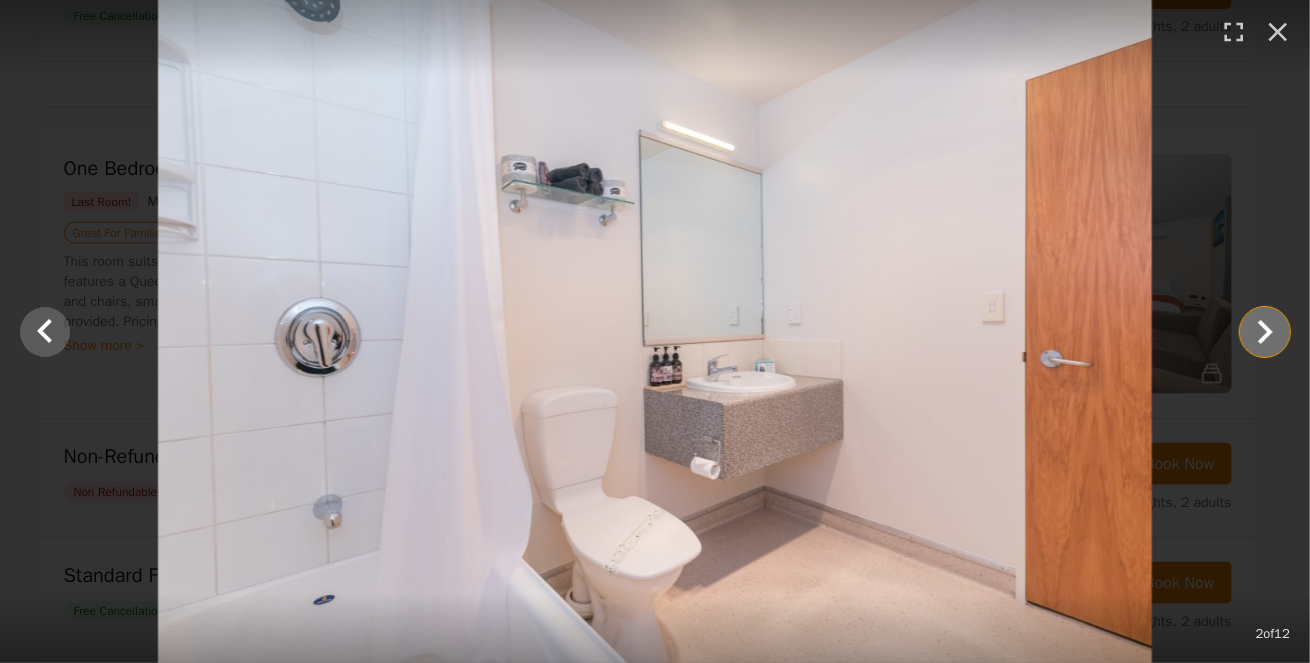 click 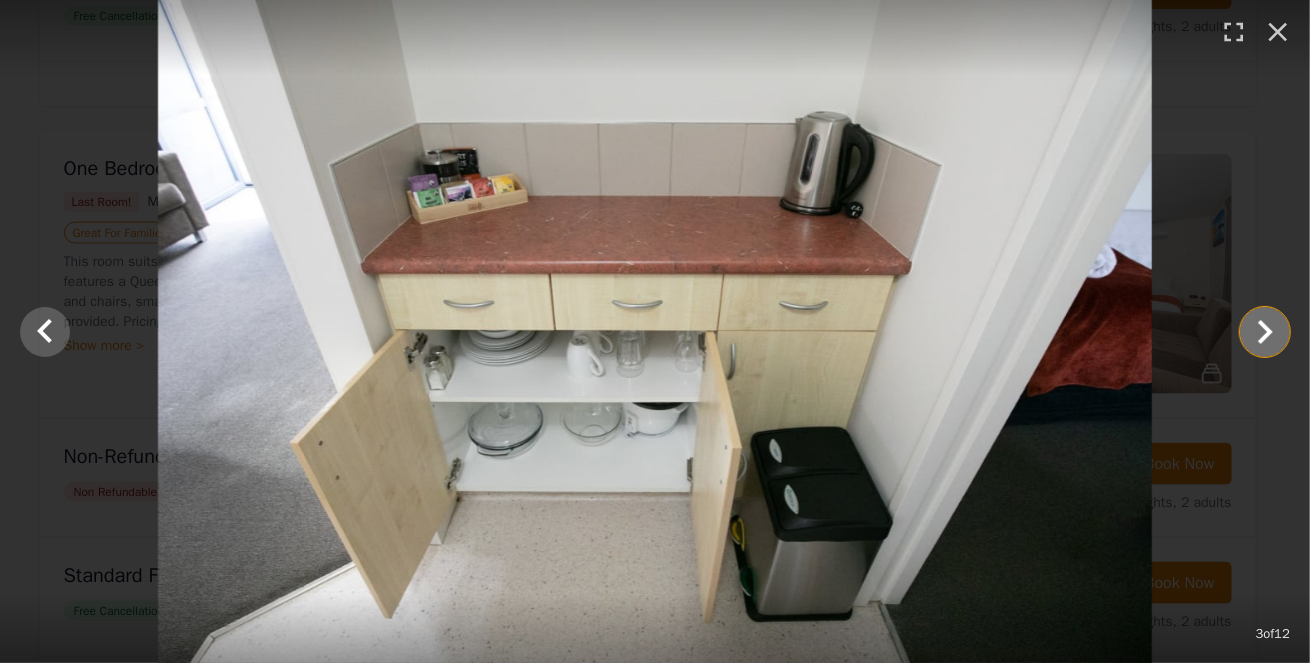 click 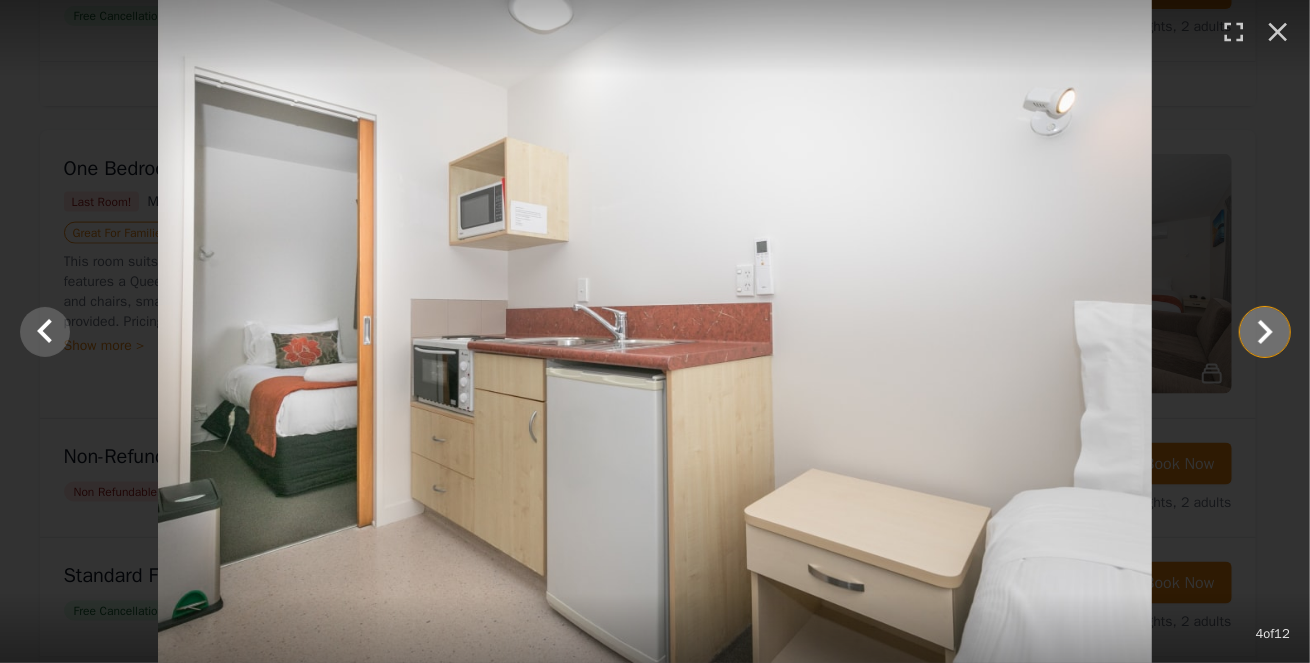 click 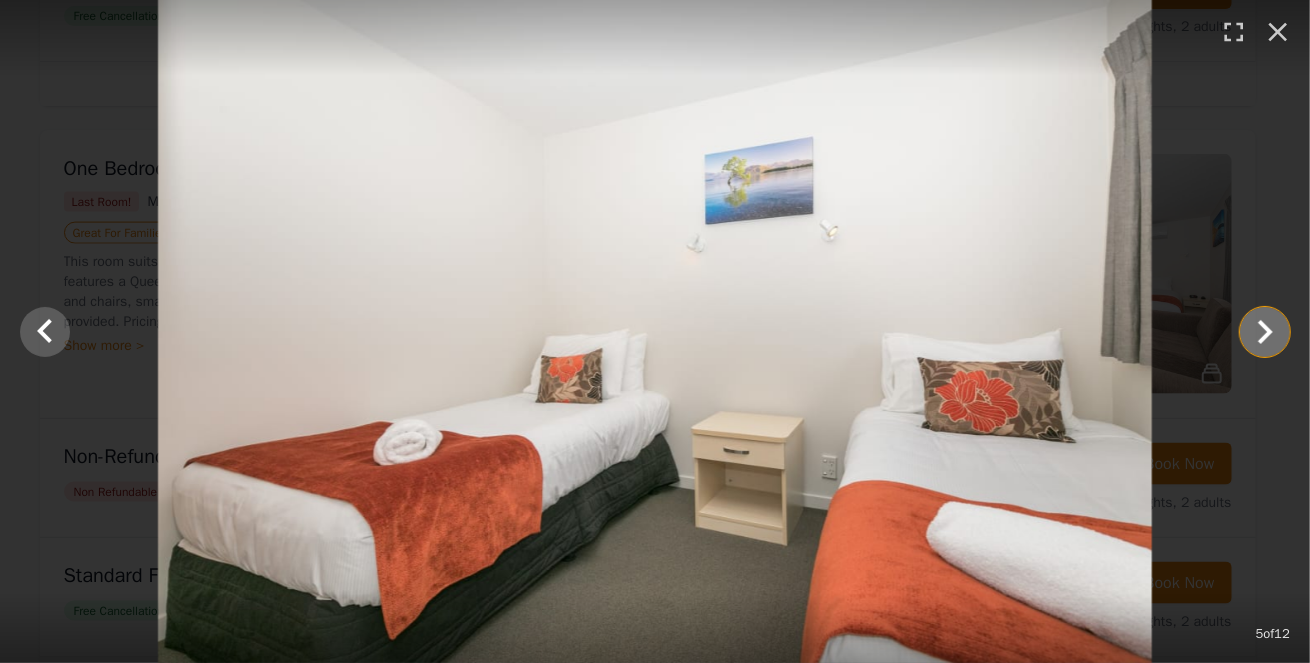 click 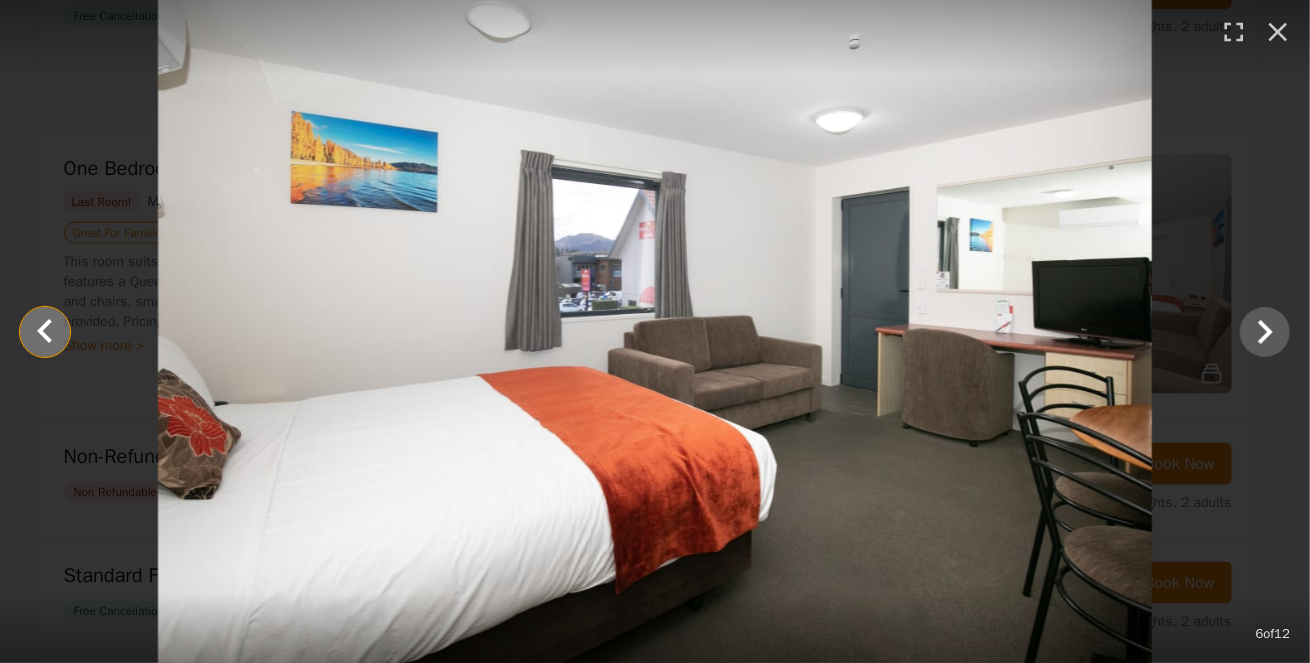 click 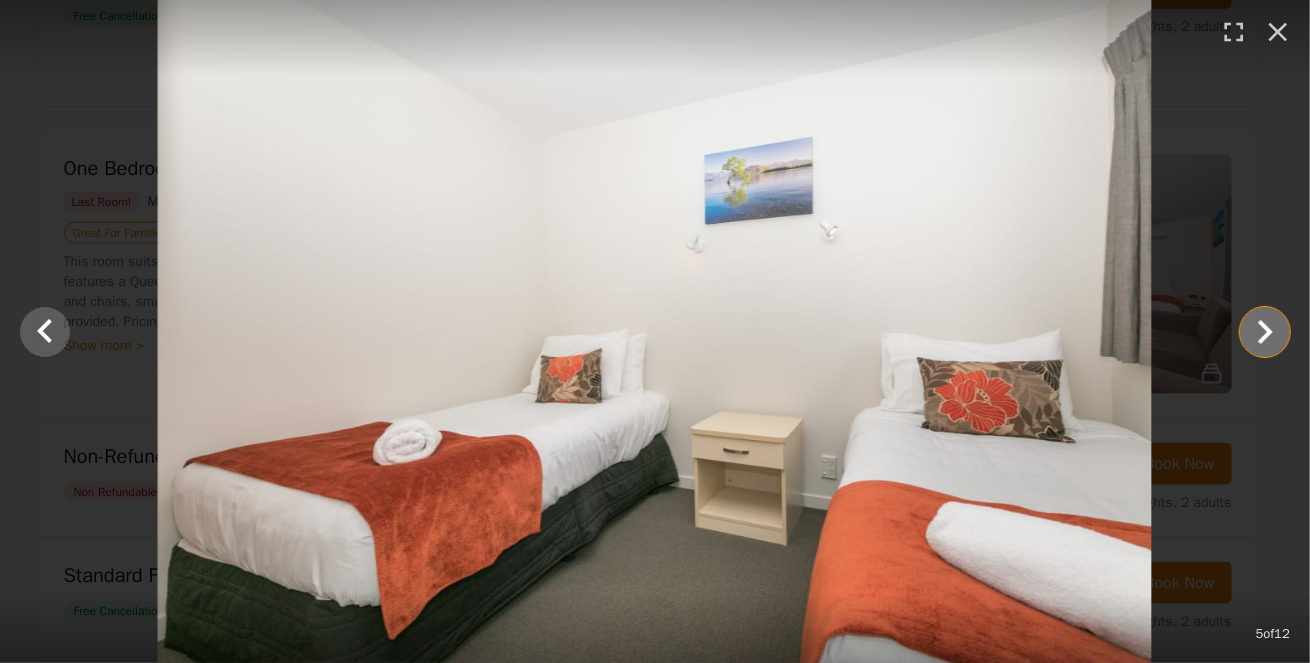 click 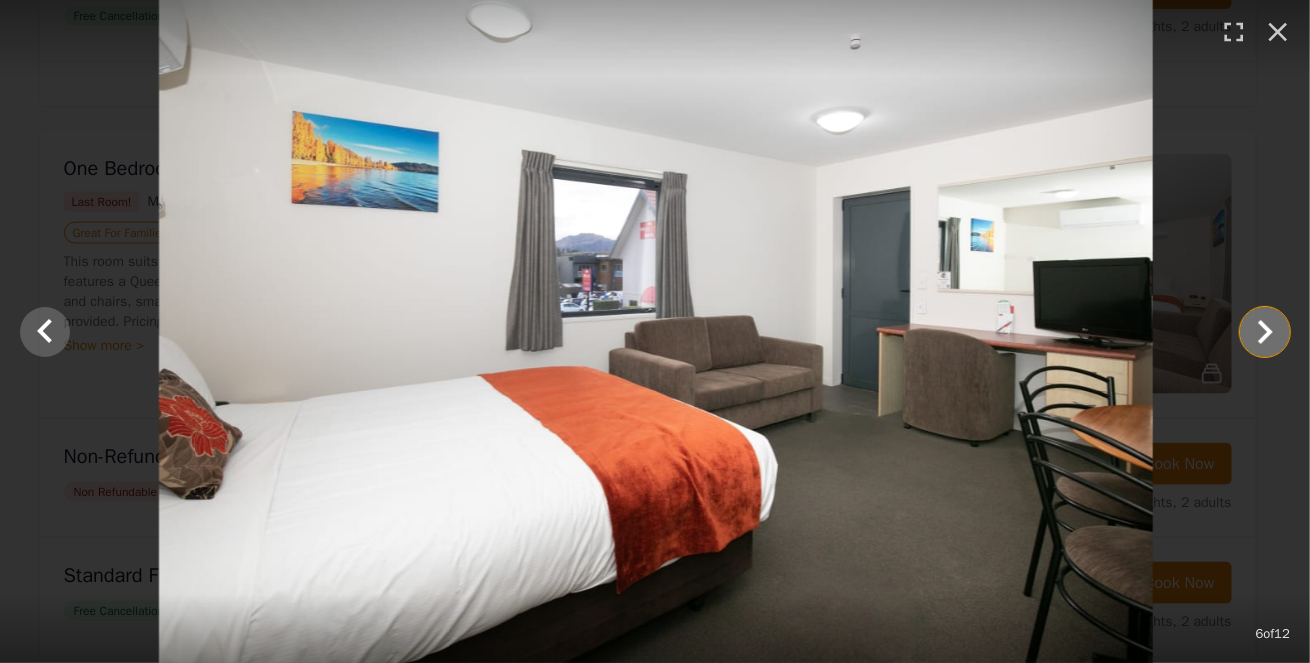 click 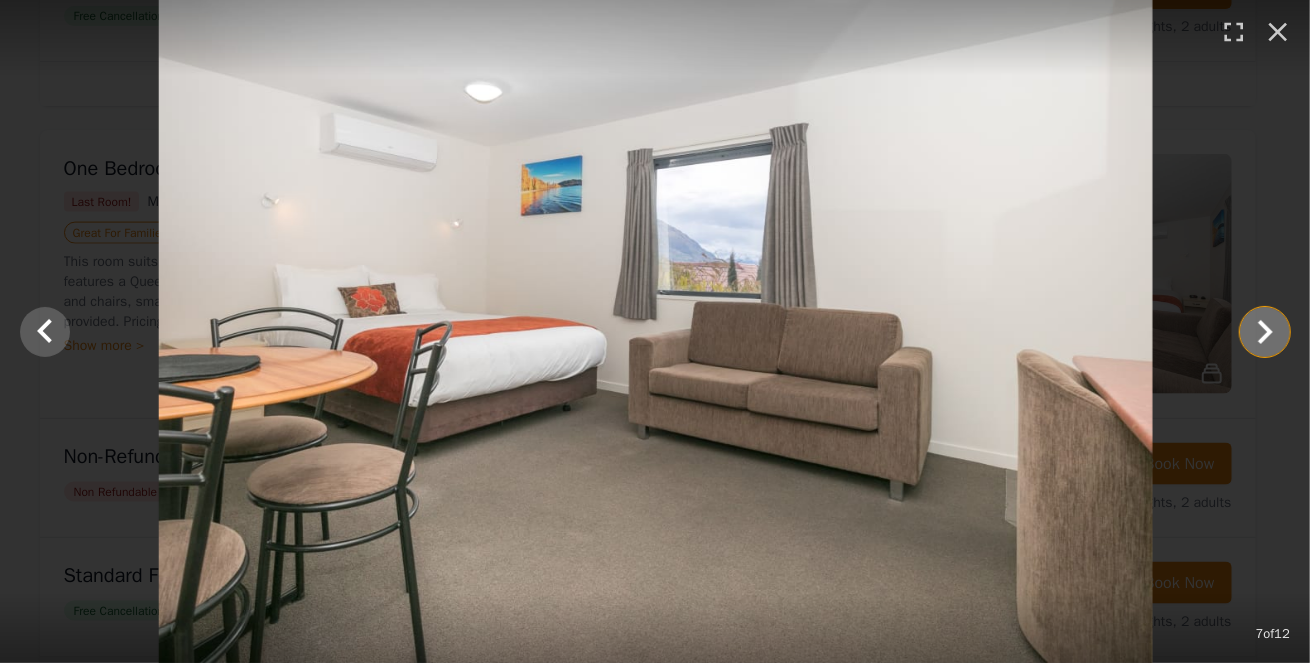 click 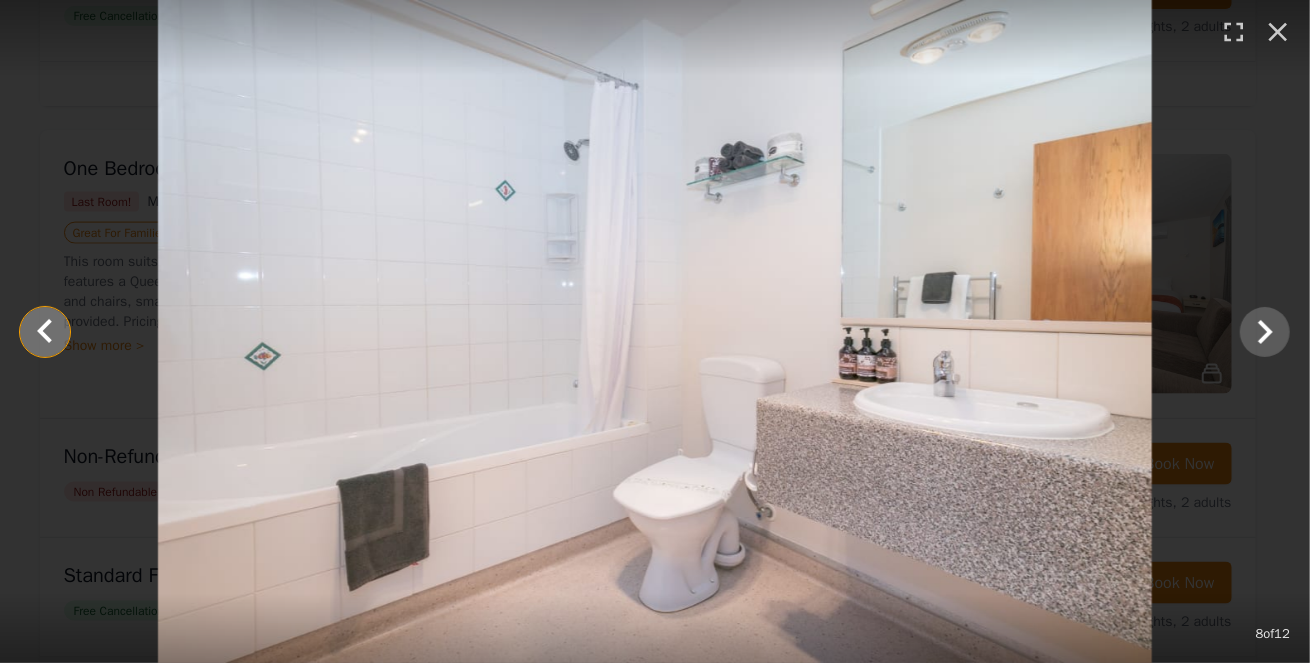 click 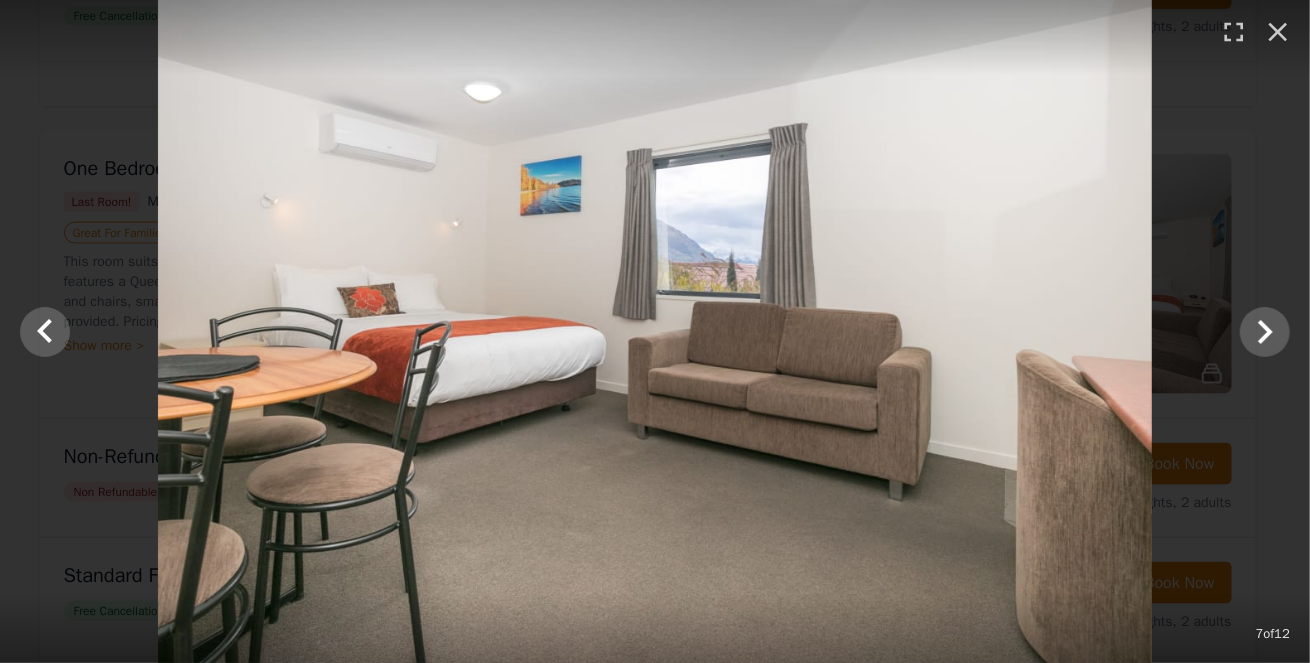 click at bounding box center (655, 331) 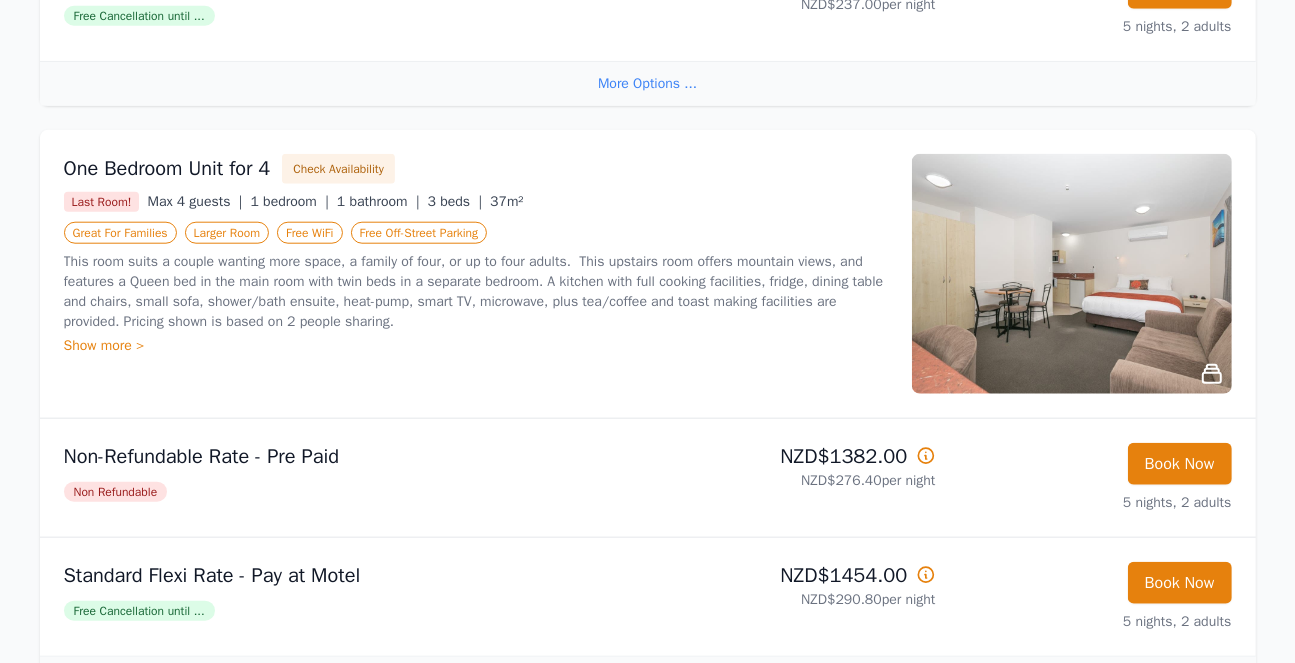 click at bounding box center [1072, 274] 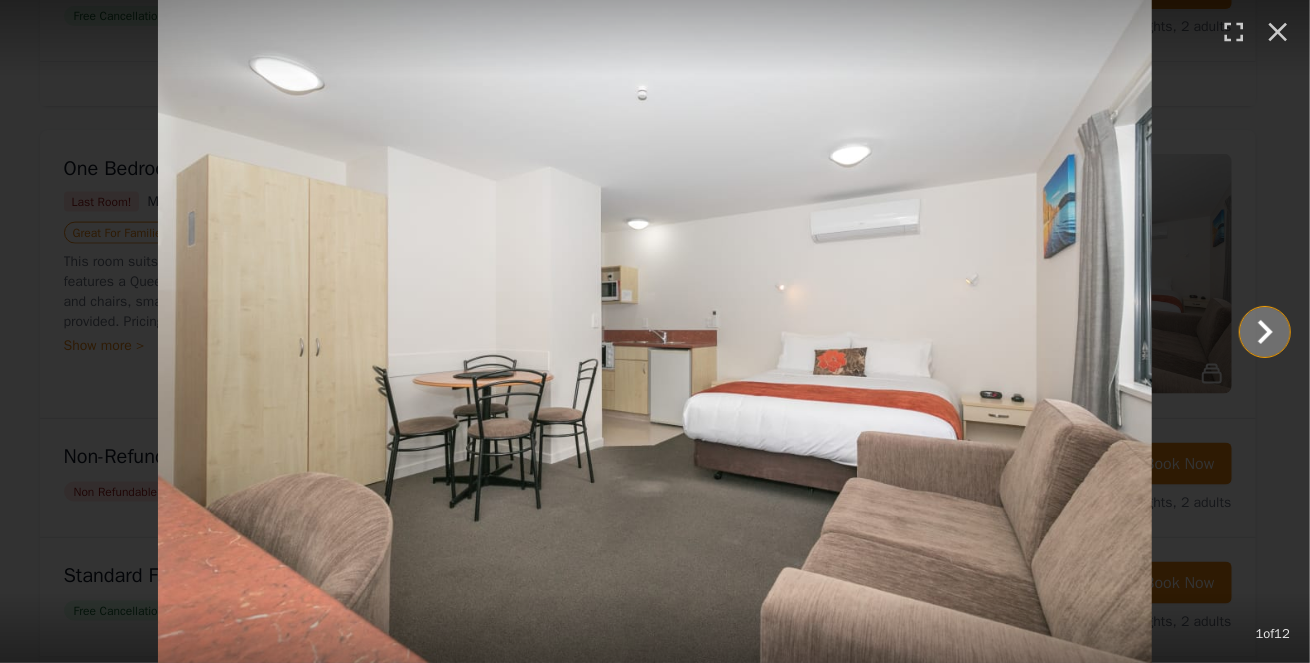 click 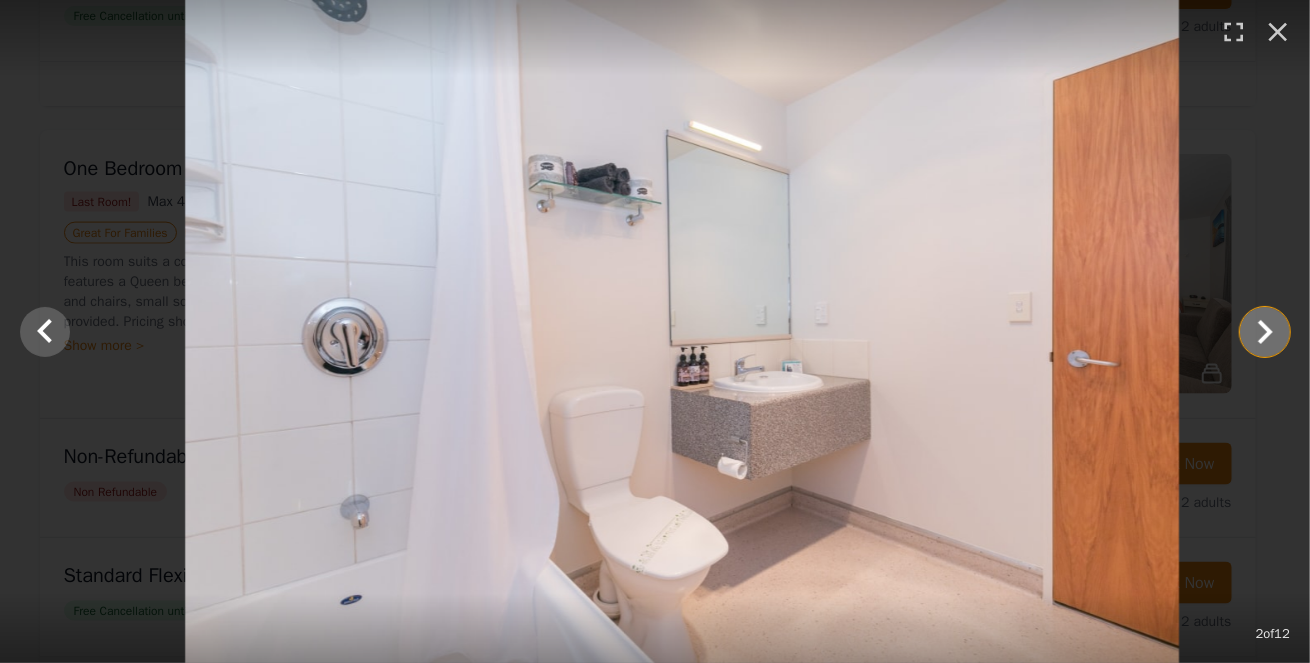 click 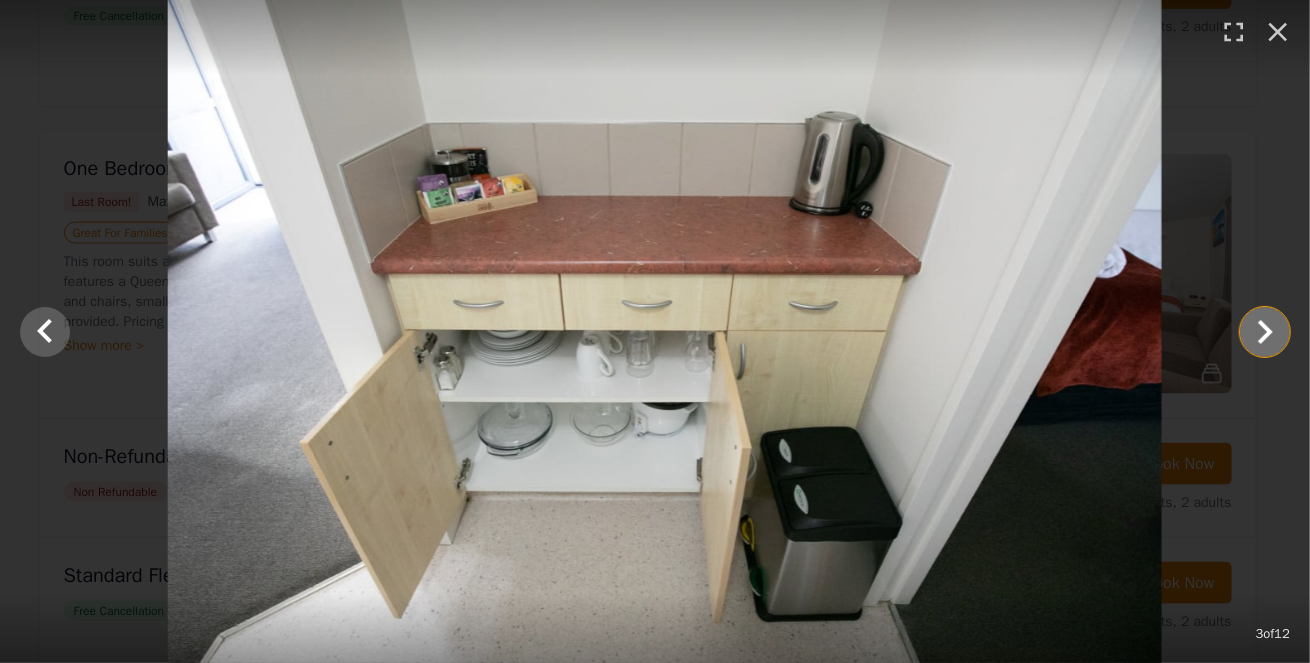 click 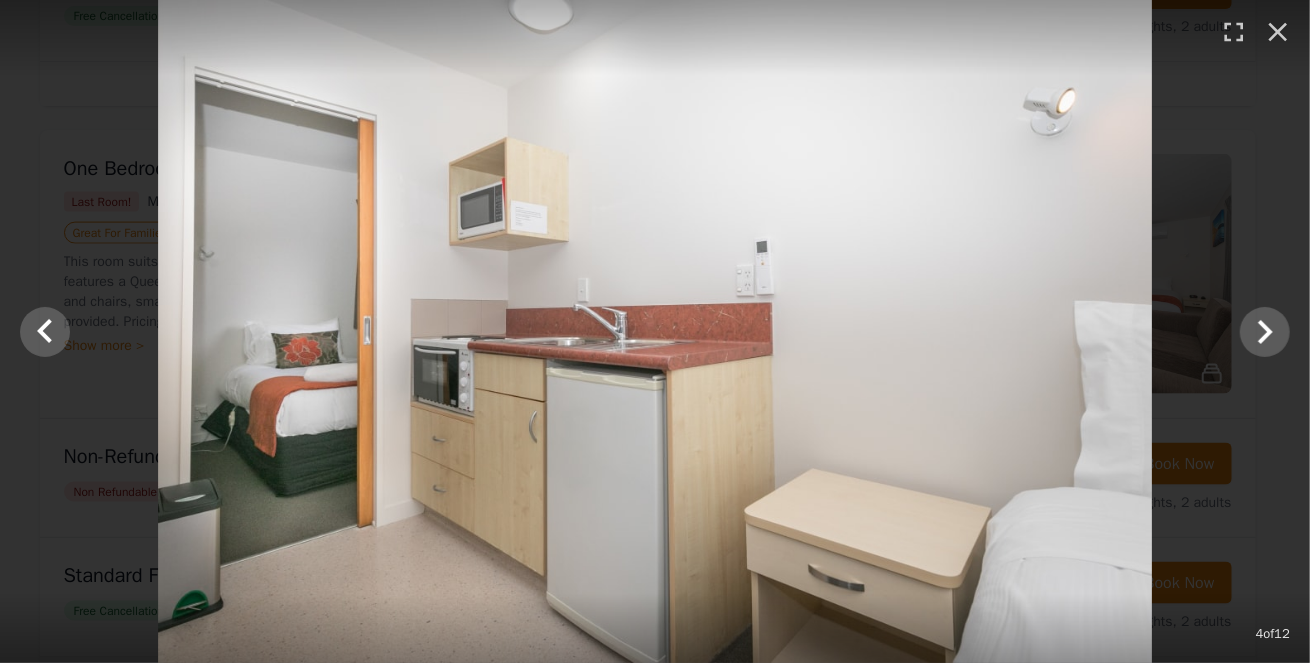 click at bounding box center (655, 37) 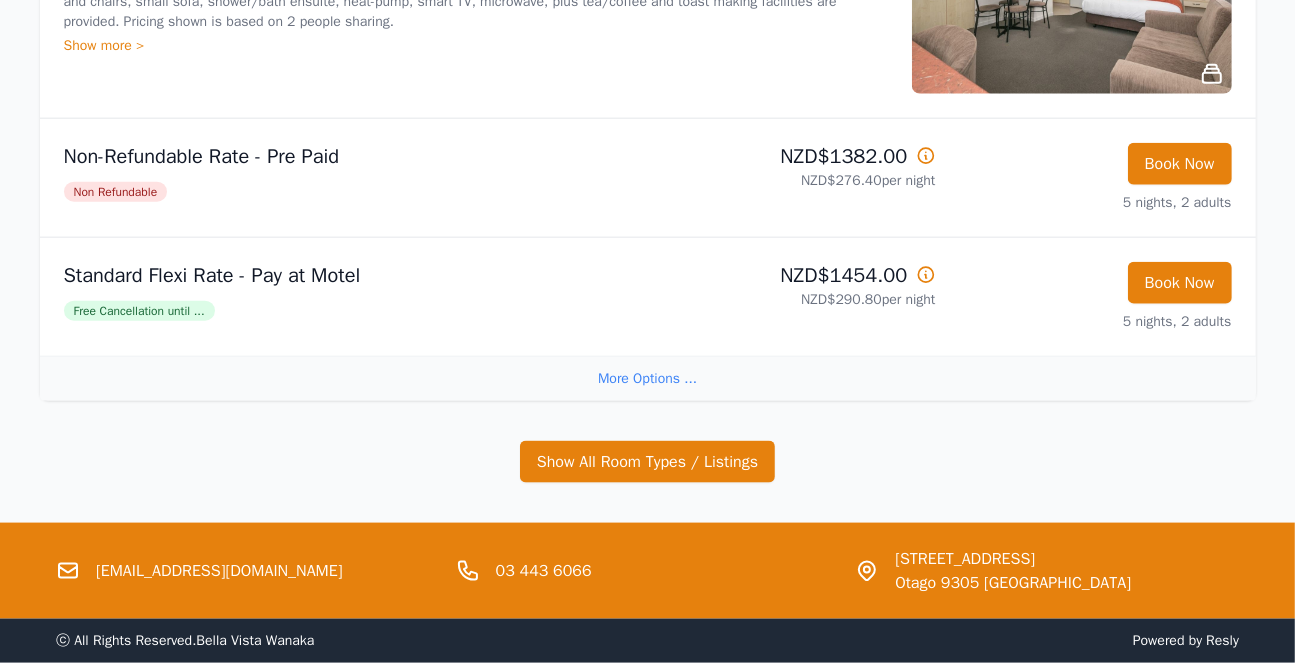 scroll, scrollTop: 1790, scrollLeft: 0, axis: vertical 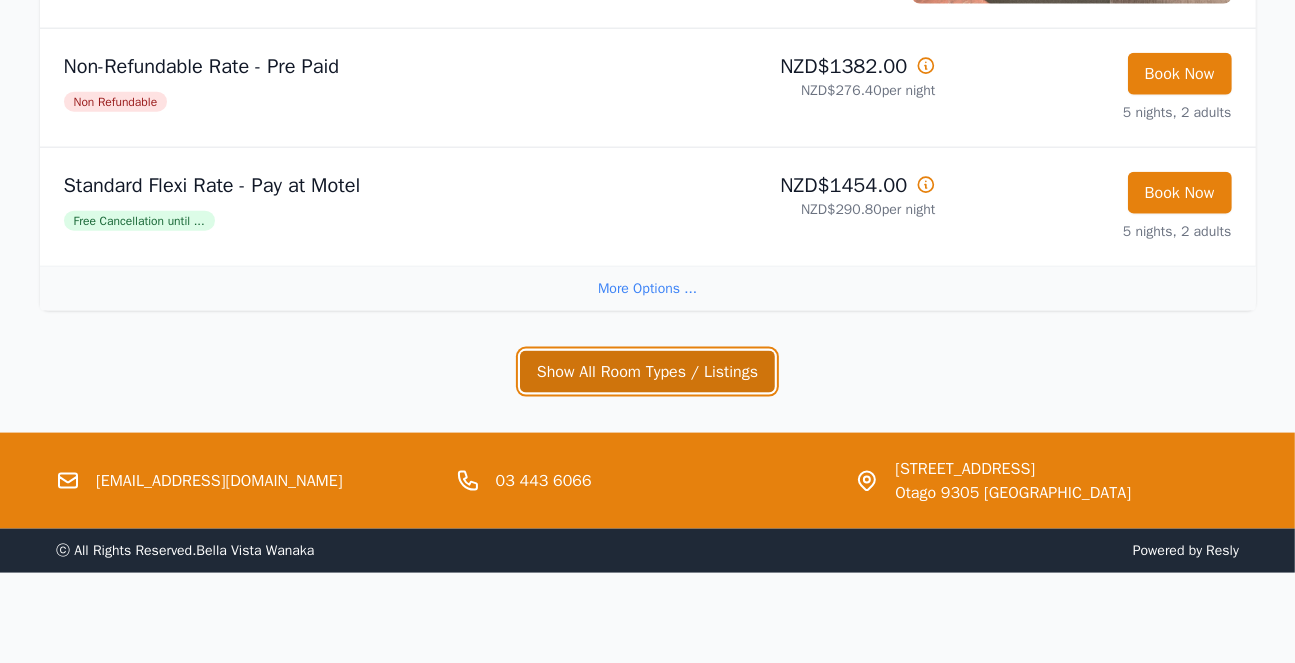 click on "Show All Room Types / Listings" at bounding box center [647, 372] 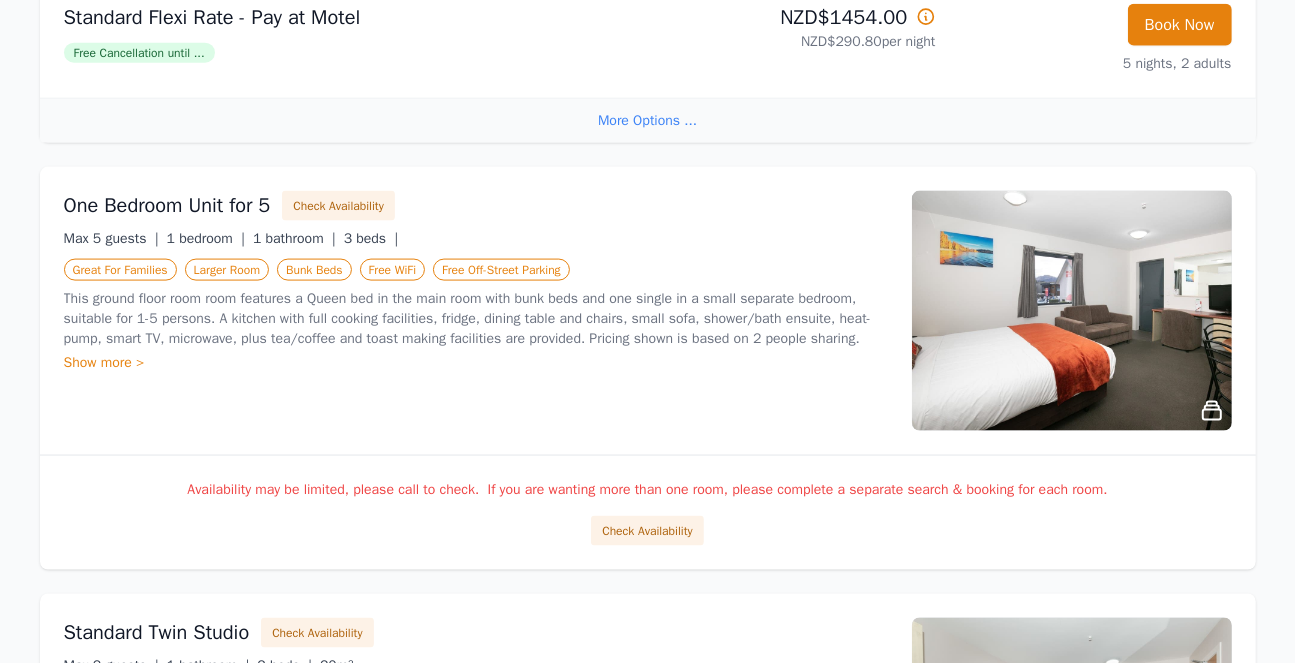 scroll, scrollTop: 1990, scrollLeft: 0, axis: vertical 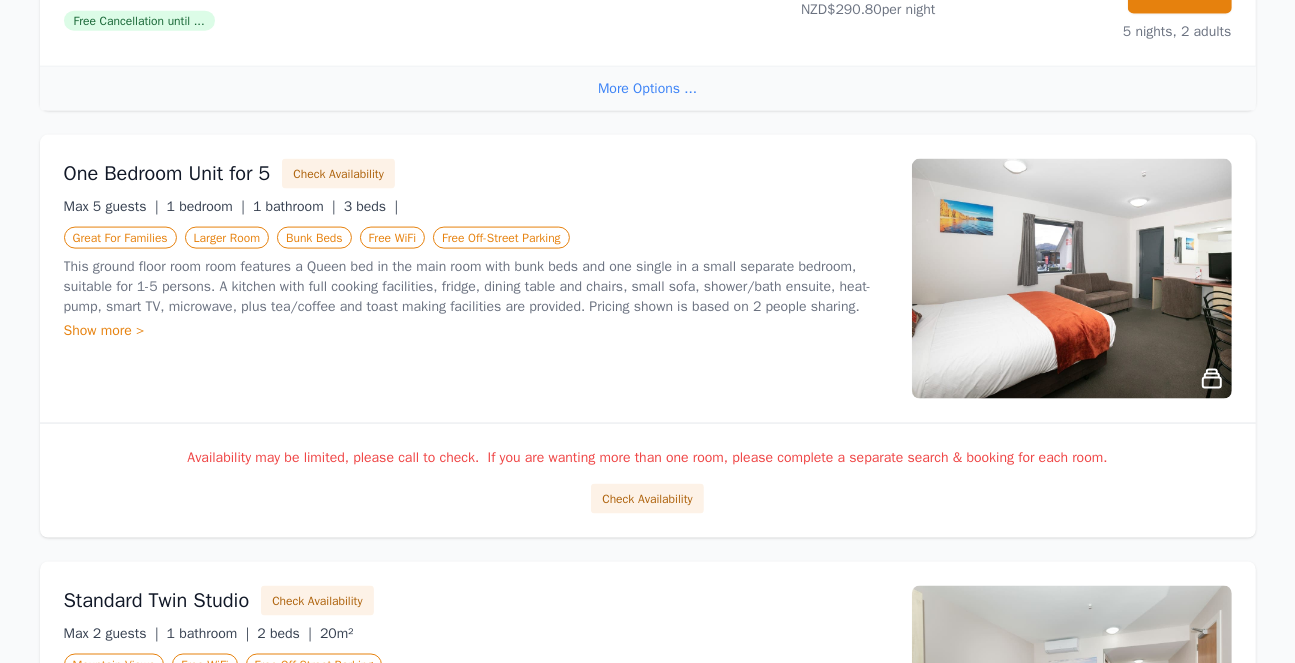 click at bounding box center (1072, 279) 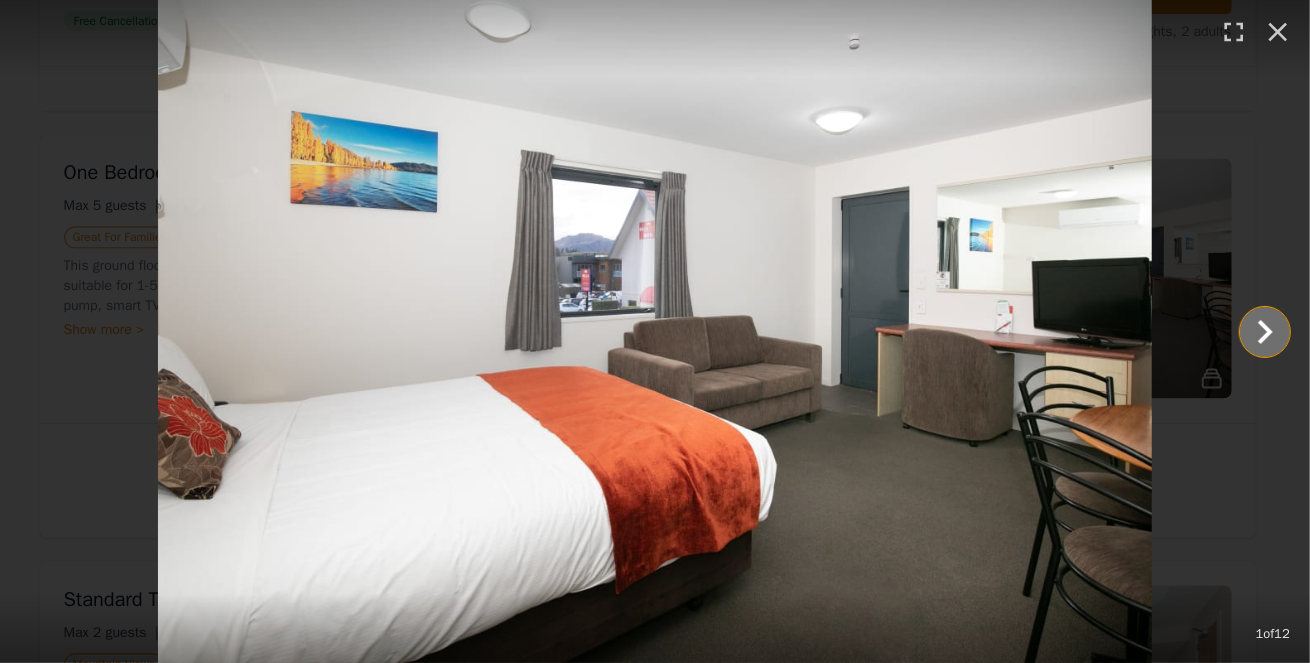 click 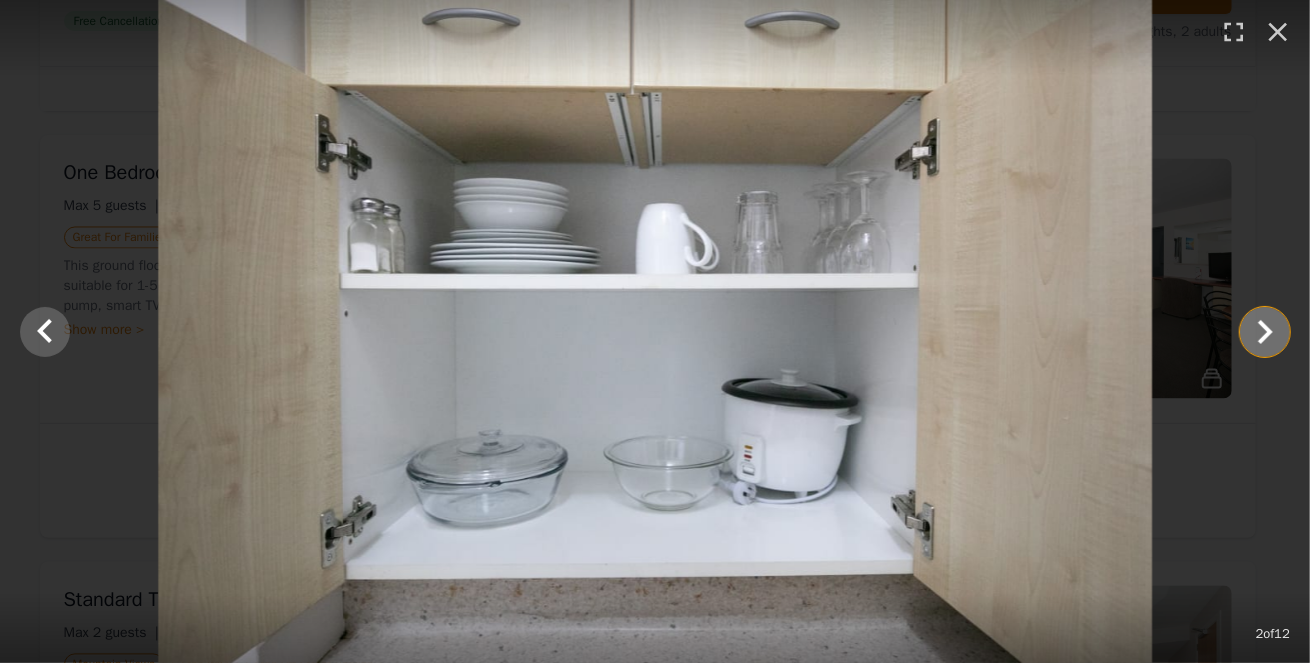 click 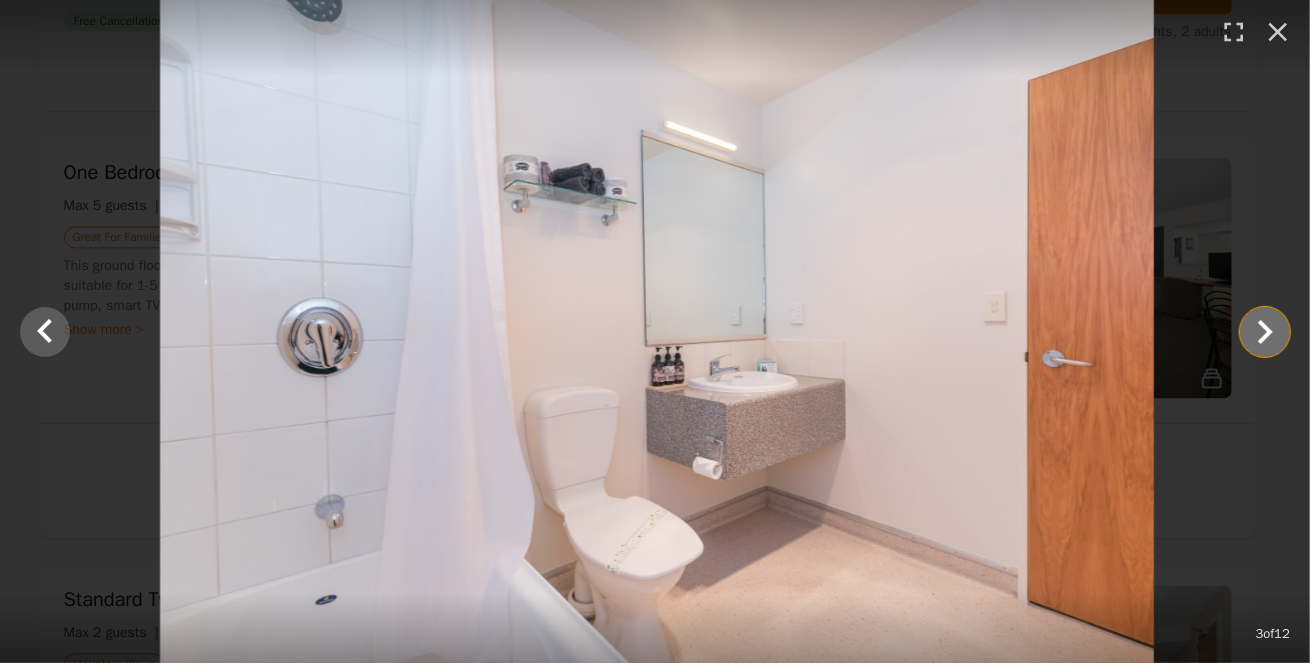 click 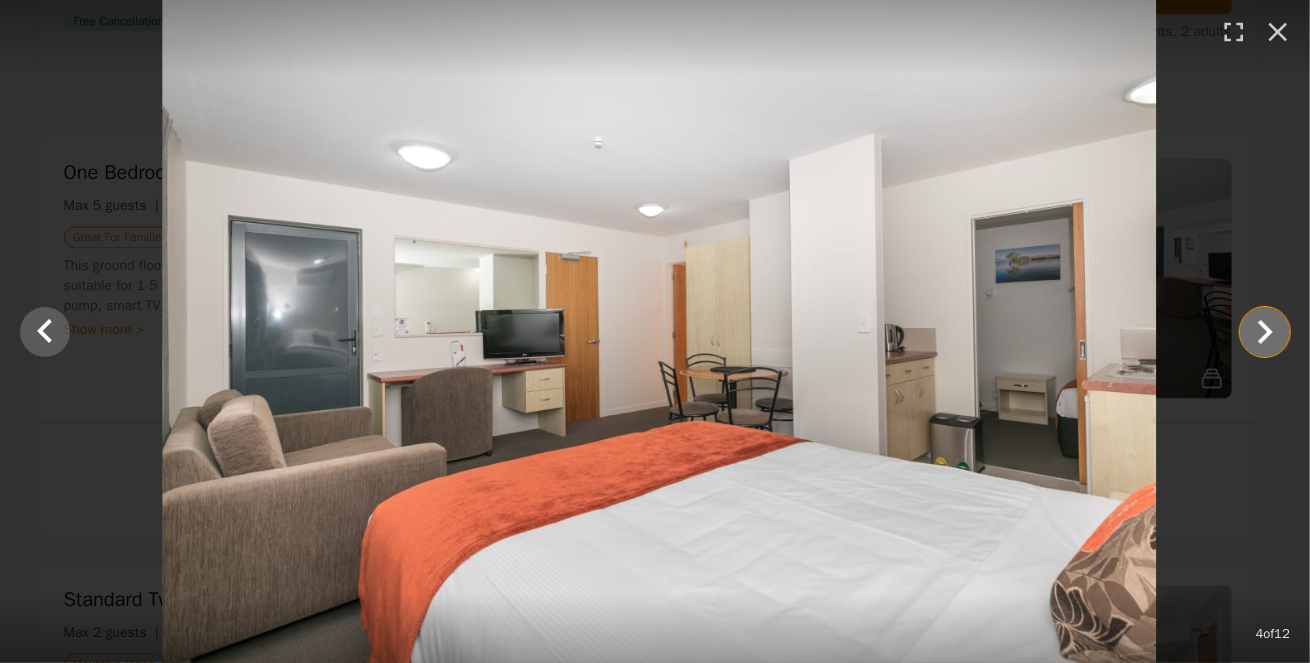 click 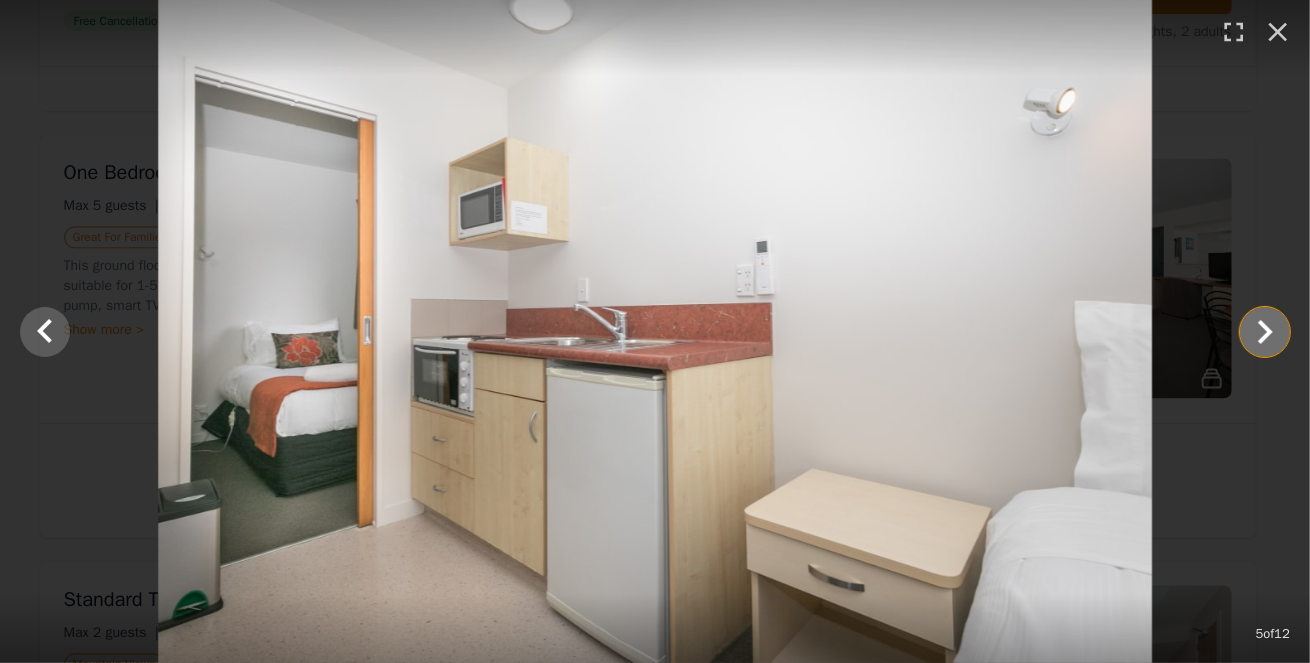 click 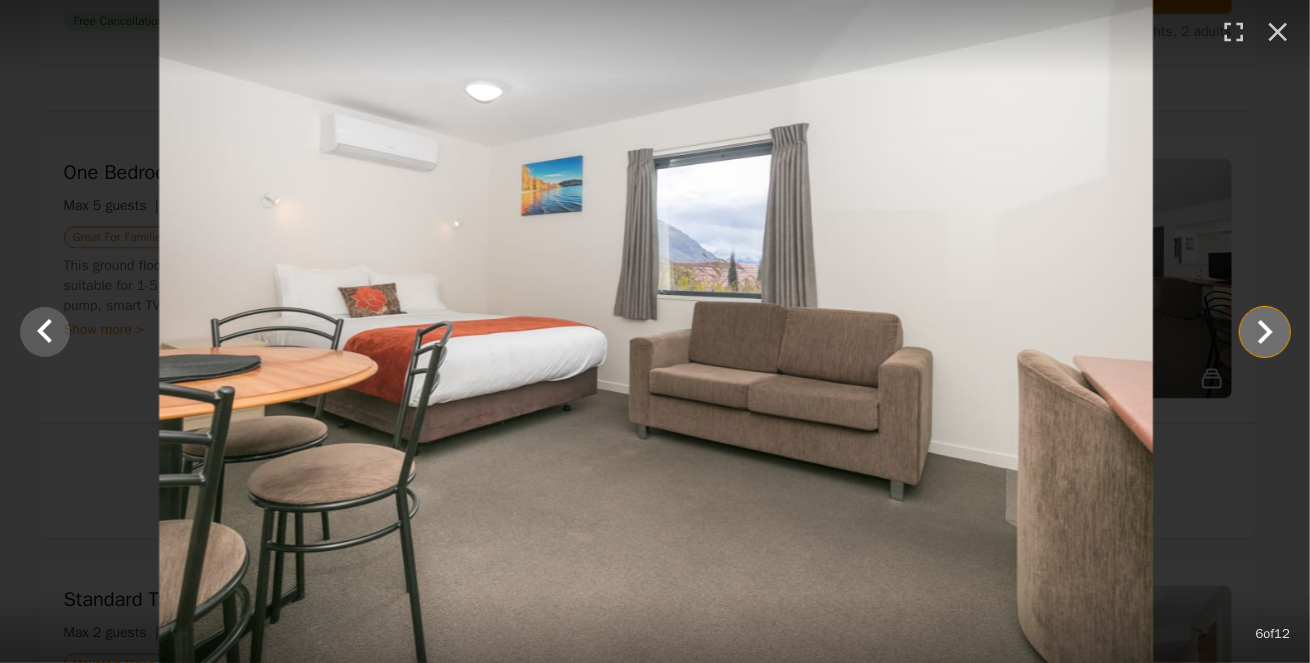 click 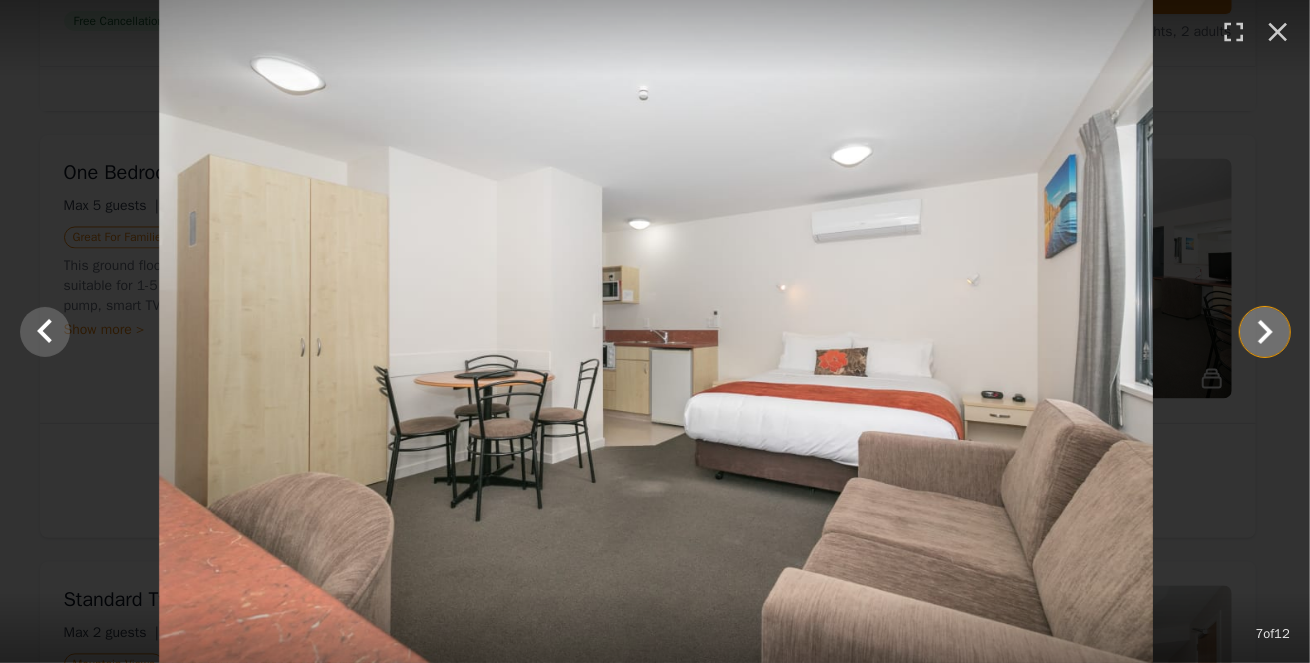 click 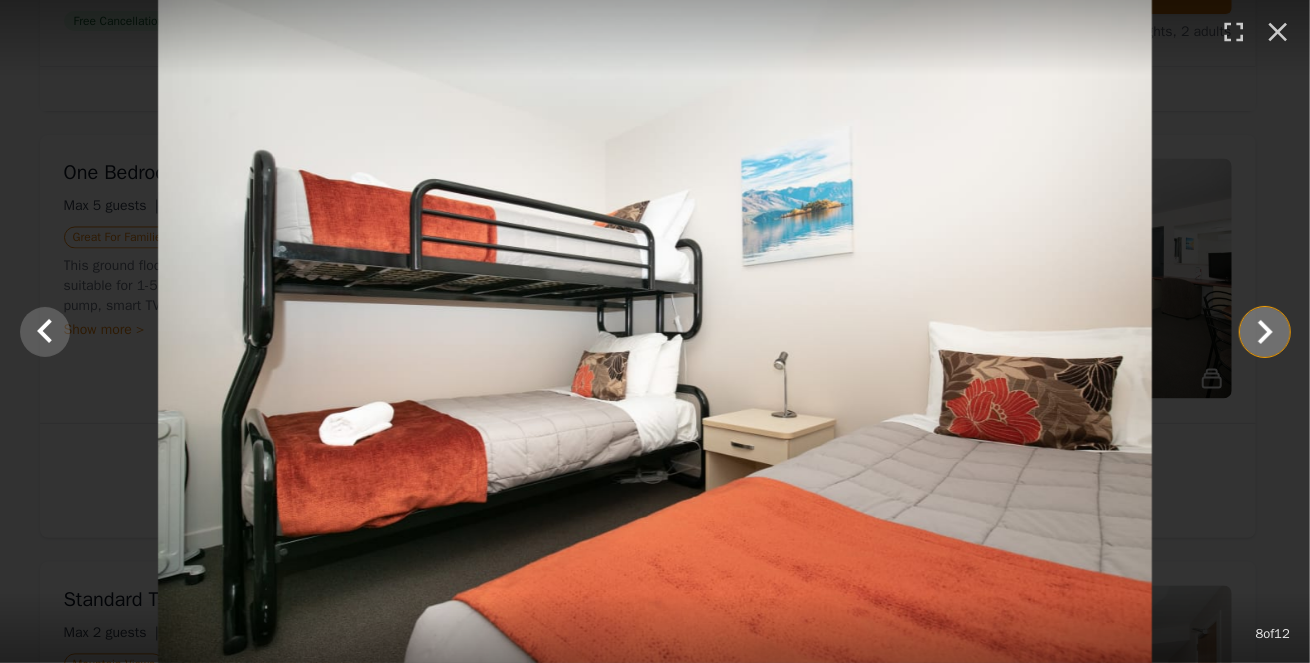 click 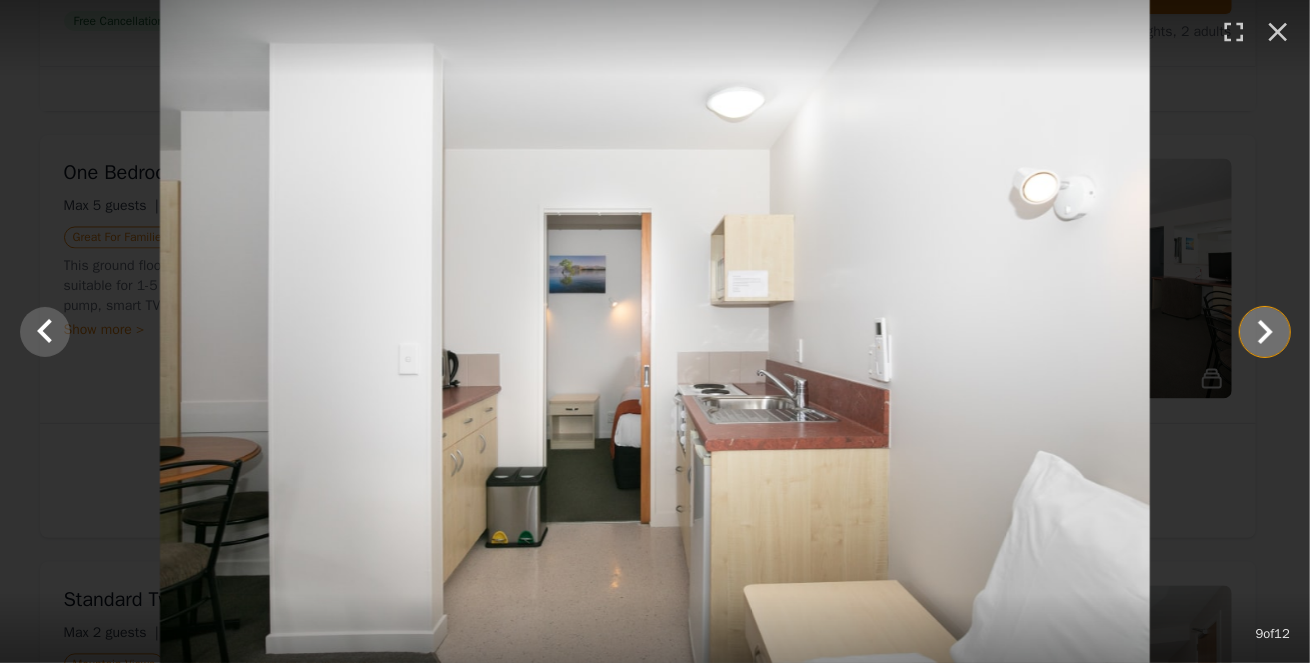 click 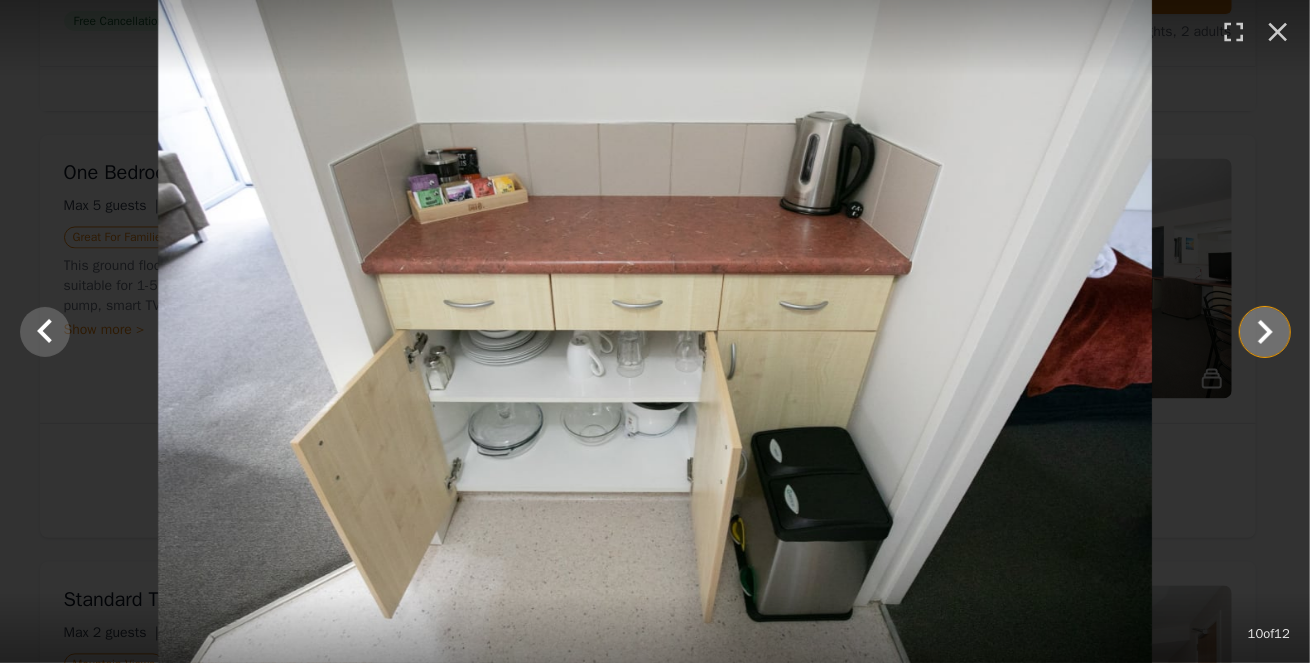 click 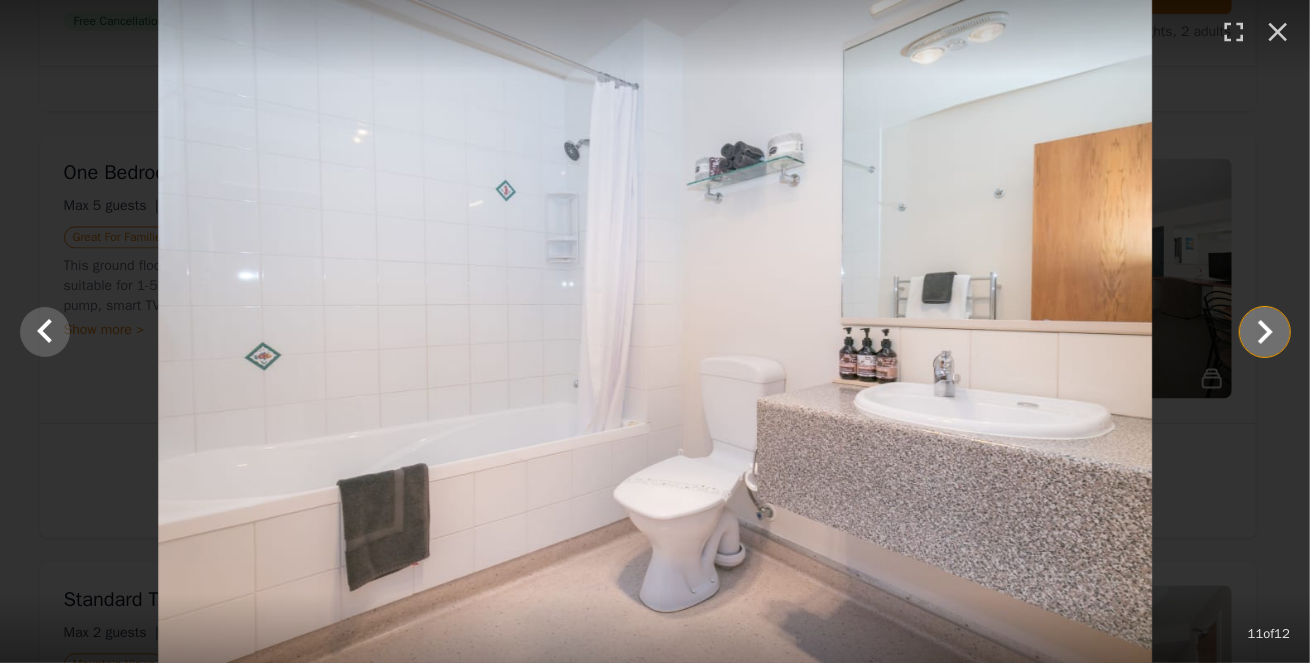 click 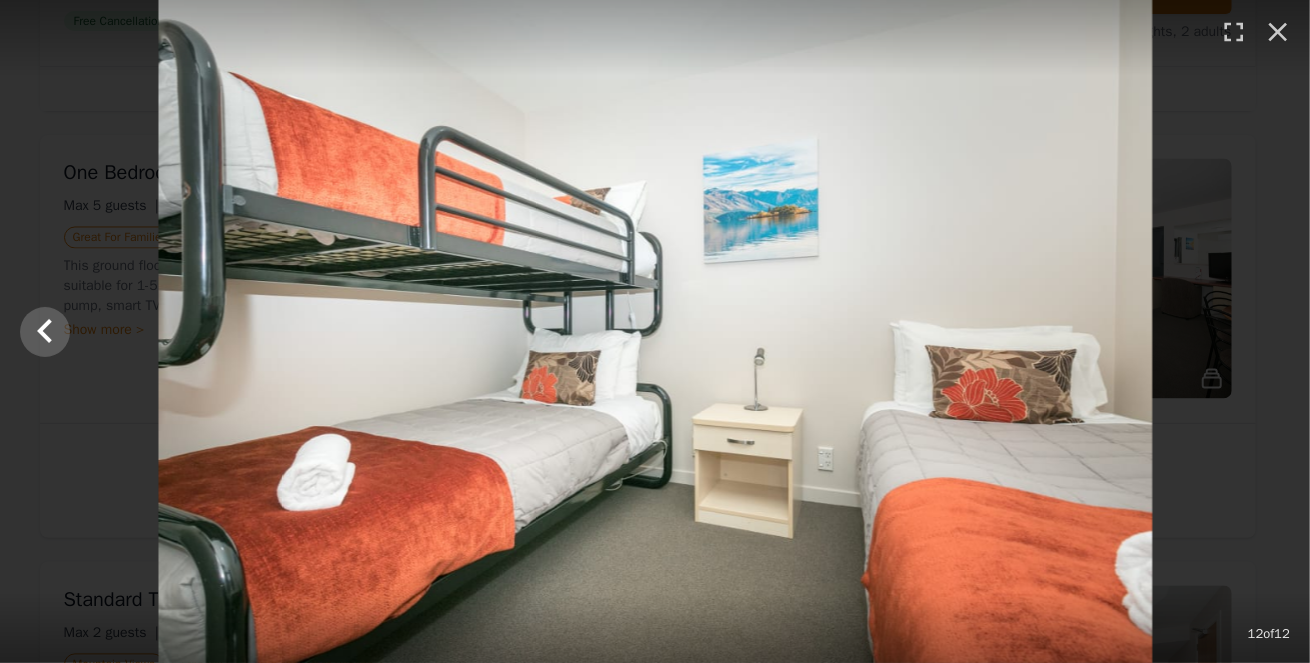 click at bounding box center [655, 331] 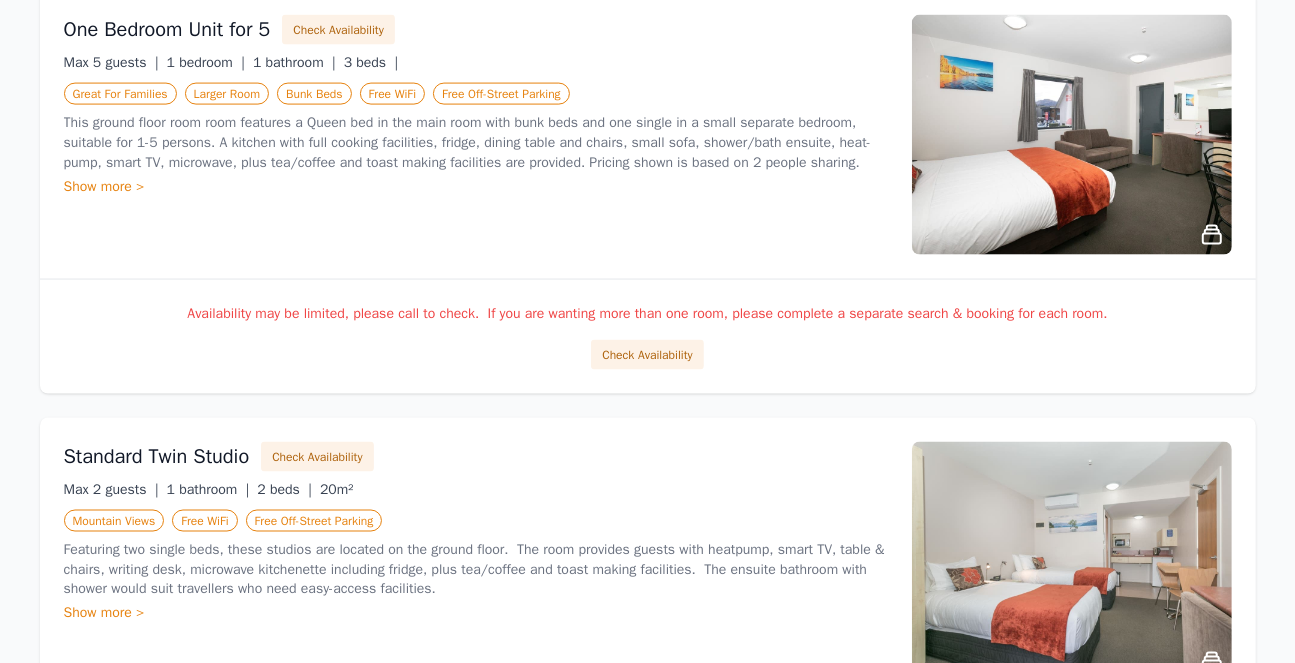 scroll, scrollTop: 2390, scrollLeft: 0, axis: vertical 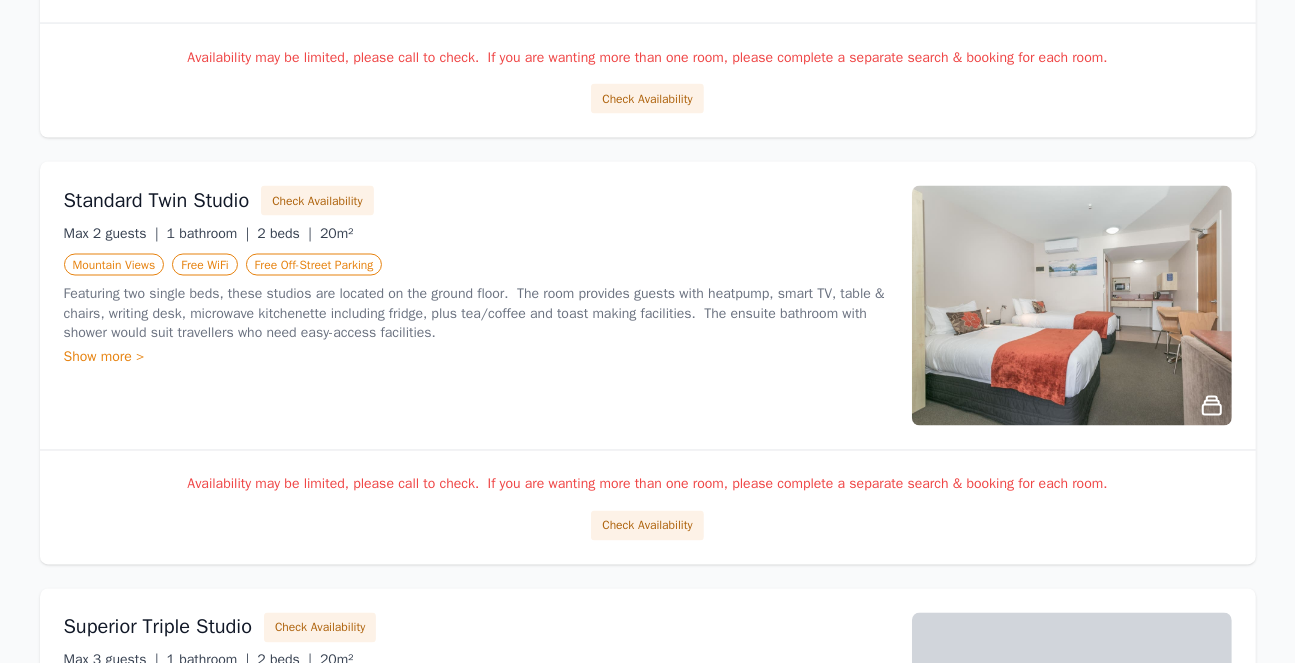 click at bounding box center (1072, 306) 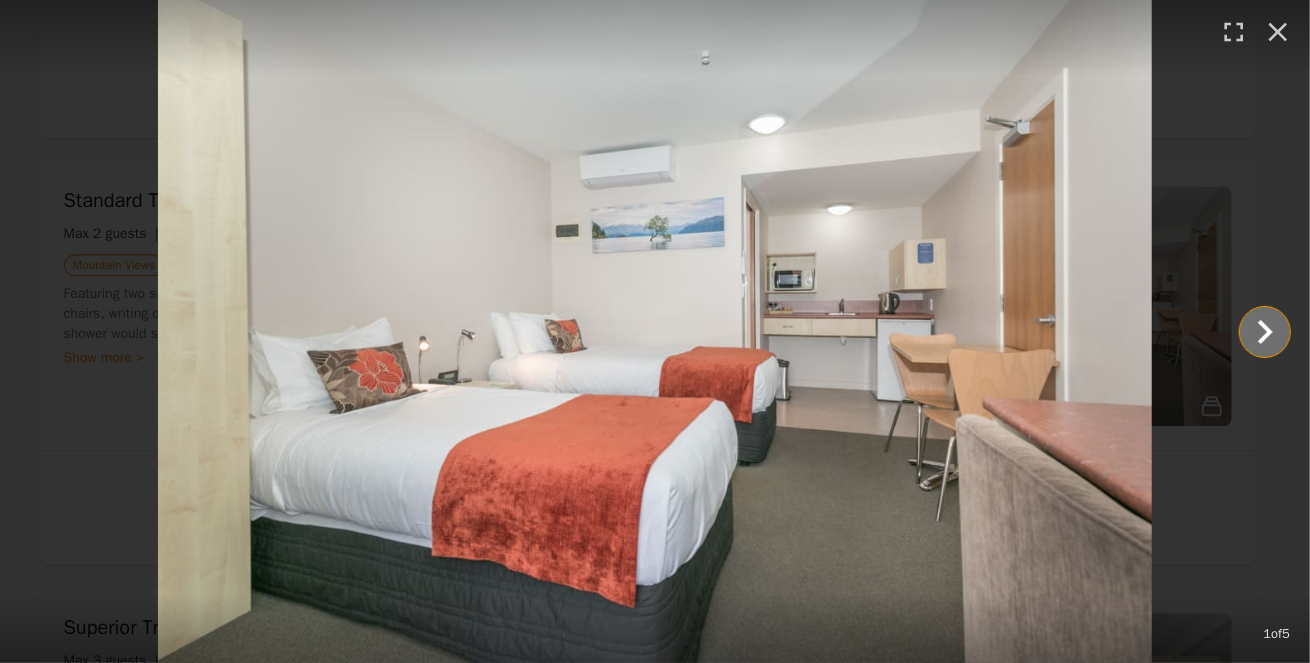 click 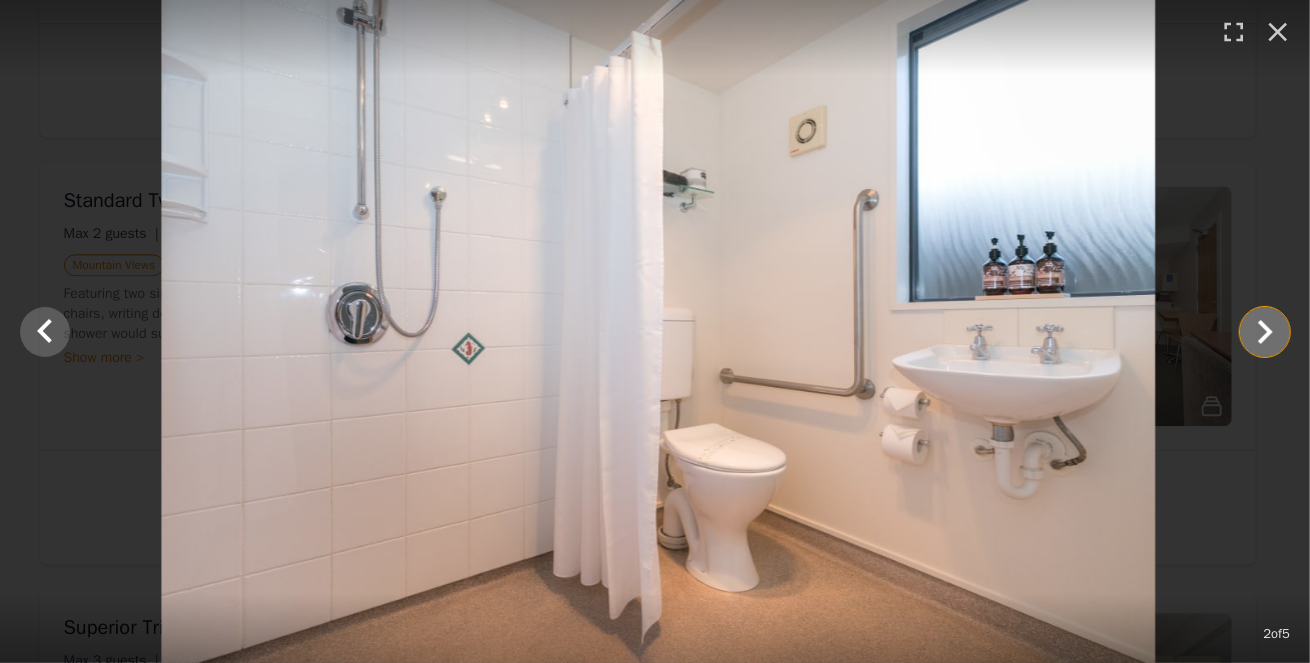 click 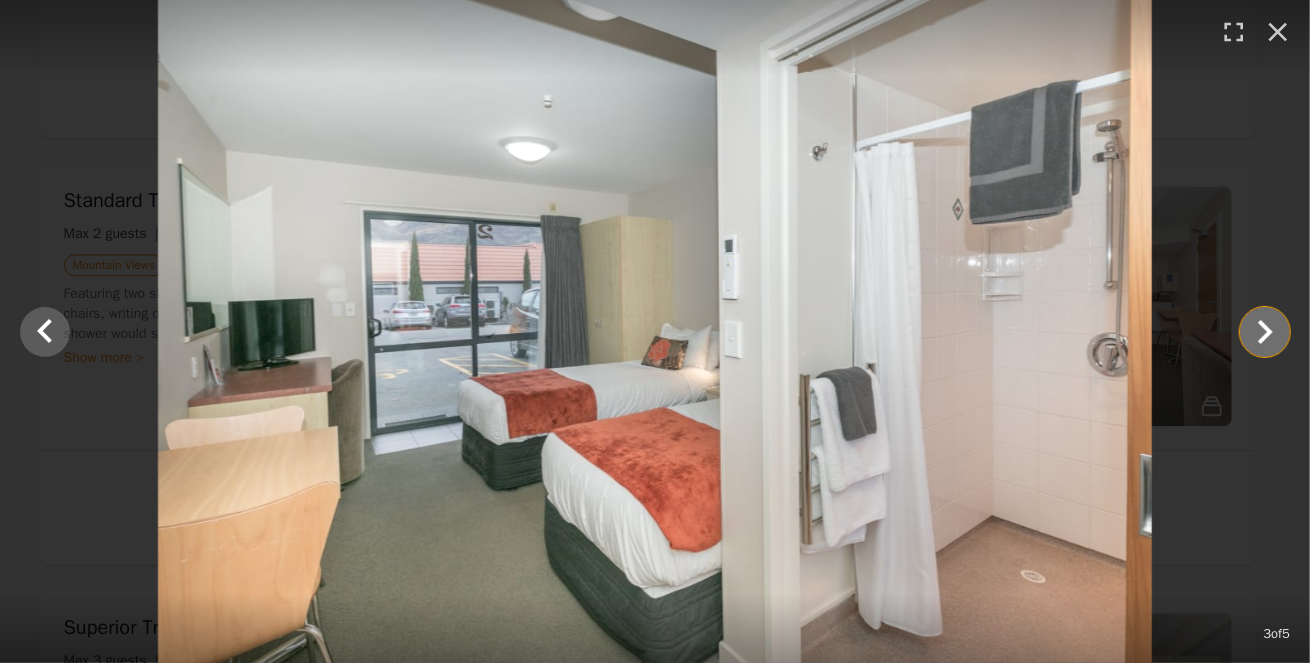click 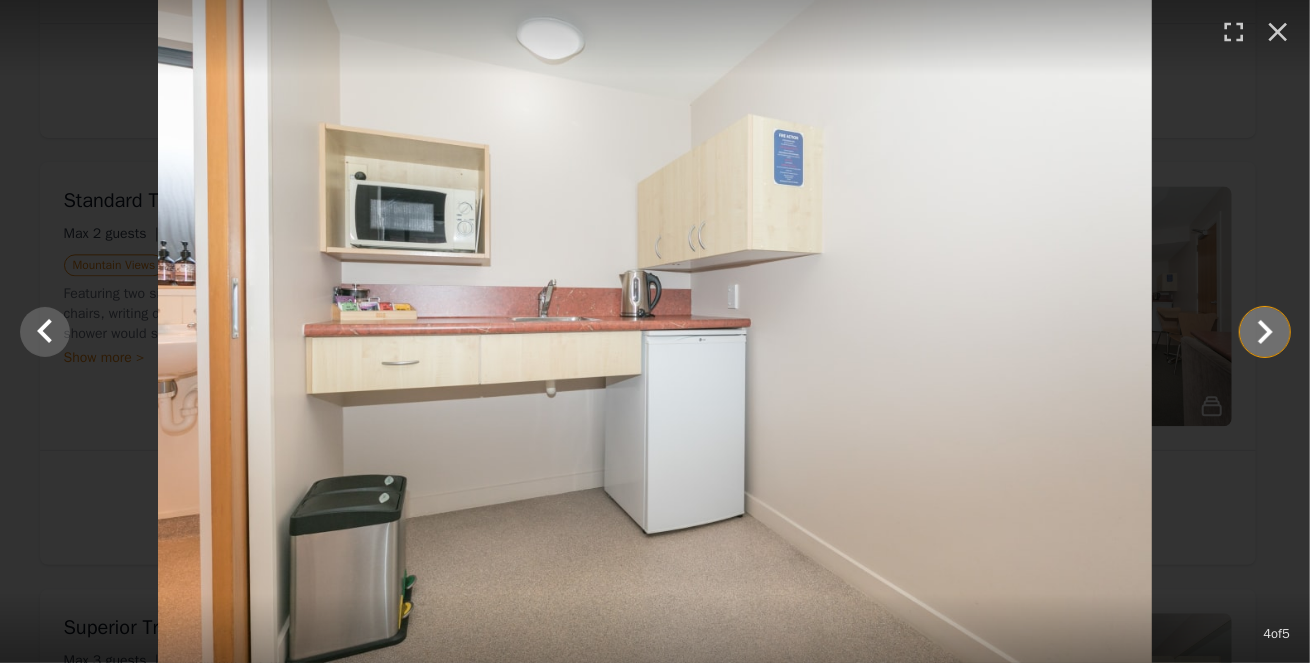click 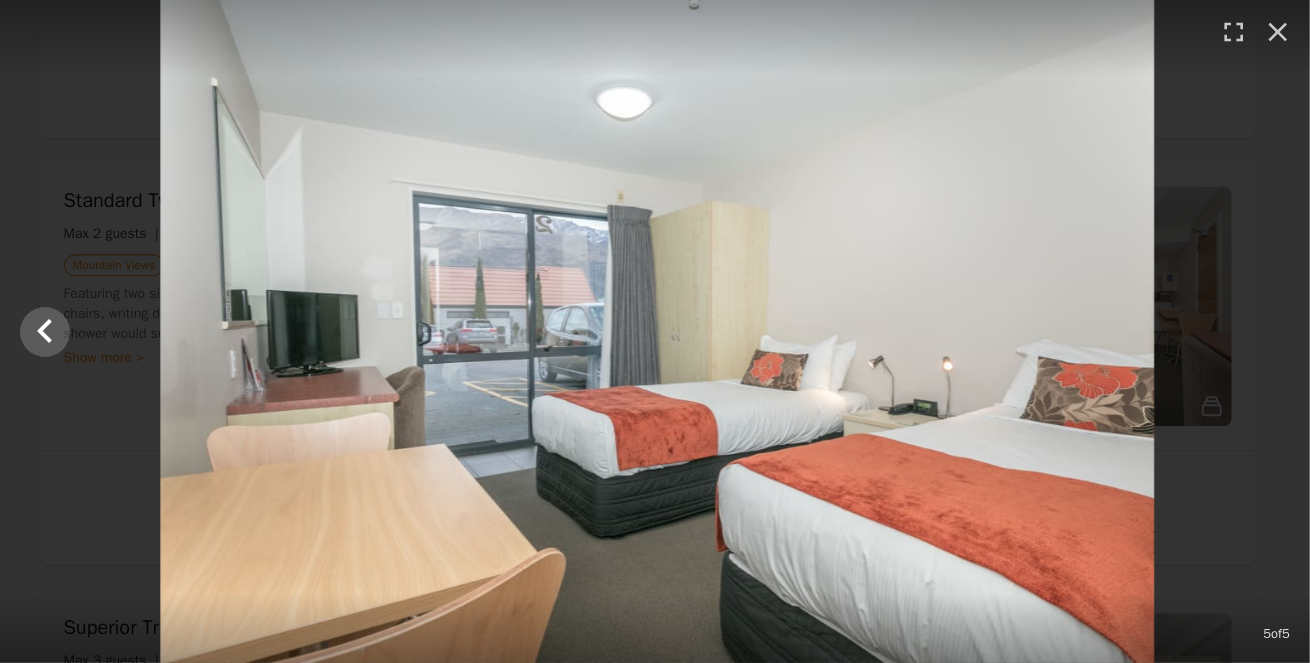click at bounding box center (657, 331) 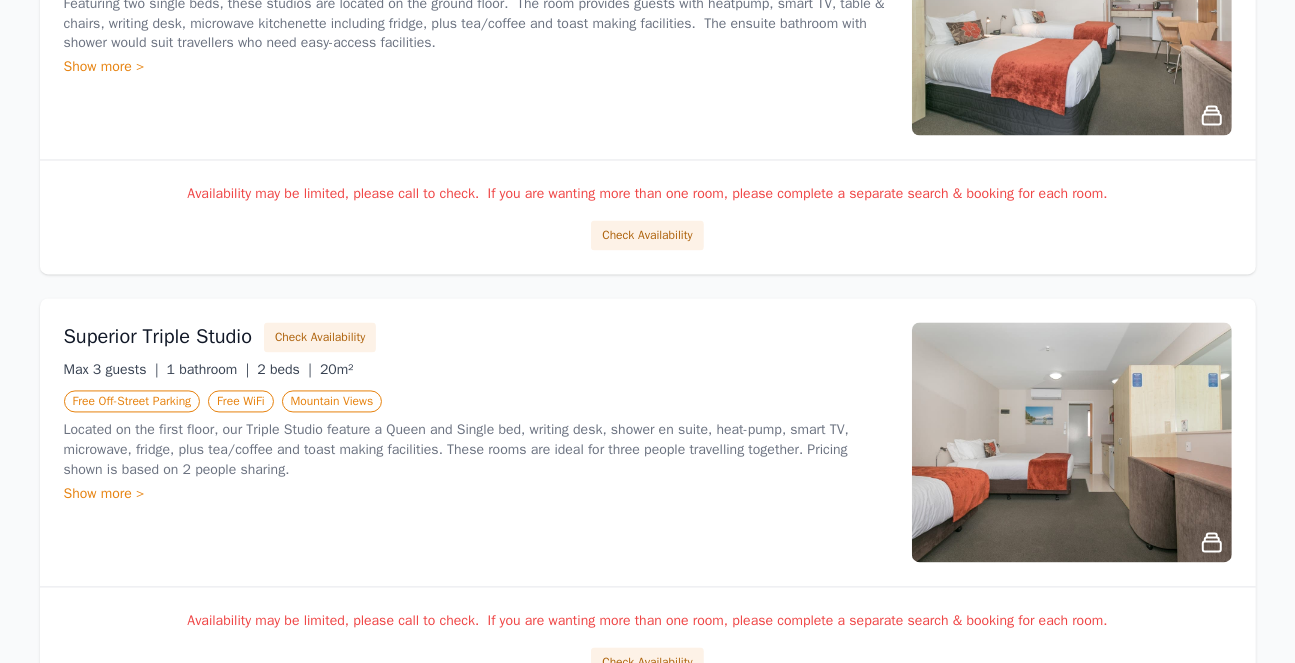 scroll, scrollTop: 2890, scrollLeft: 0, axis: vertical 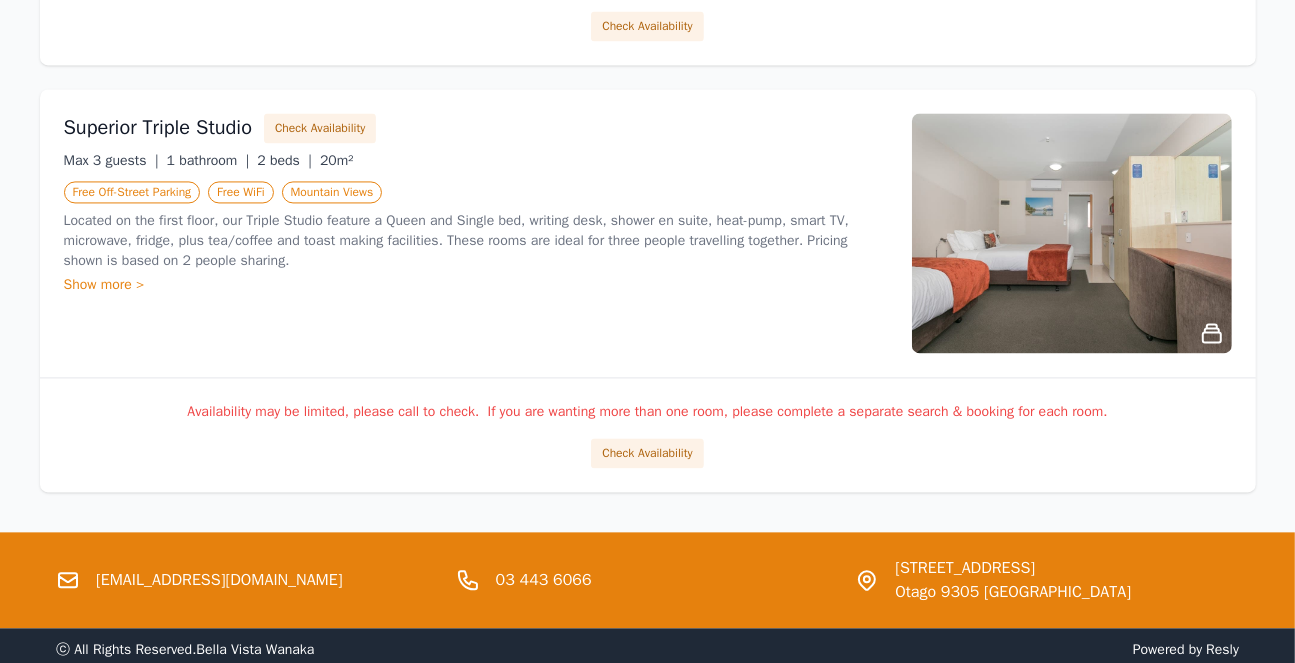 click at bounding box center [1072, 233] 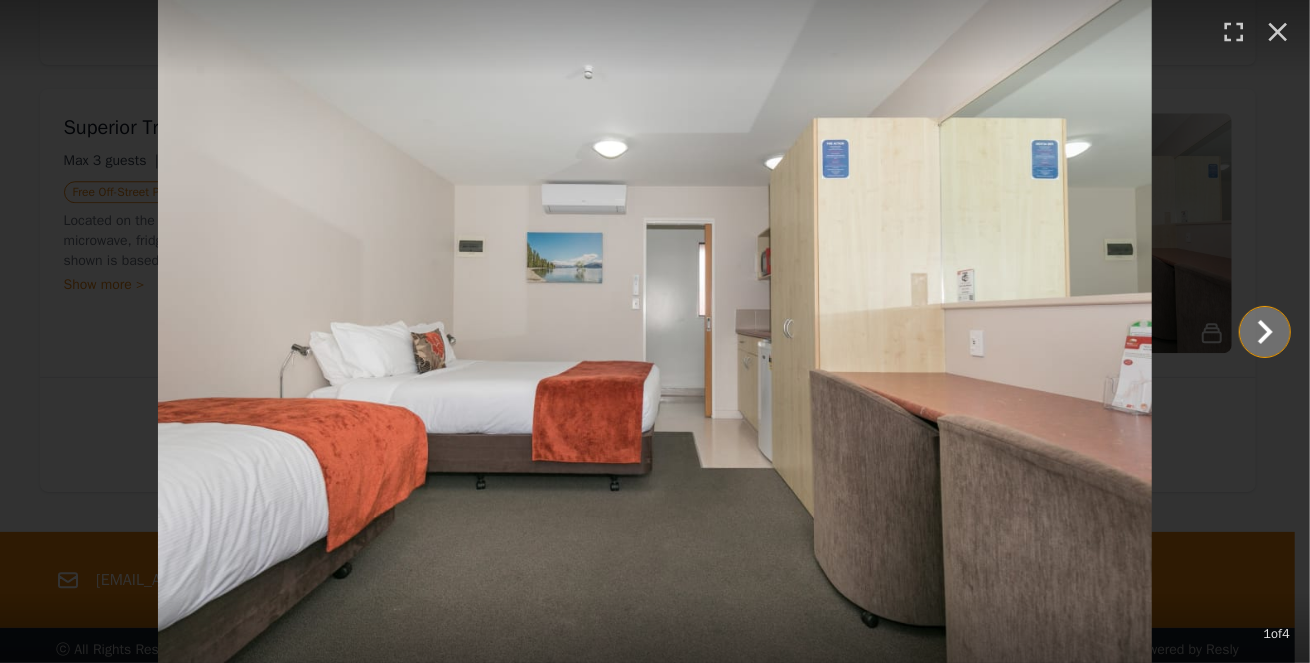click 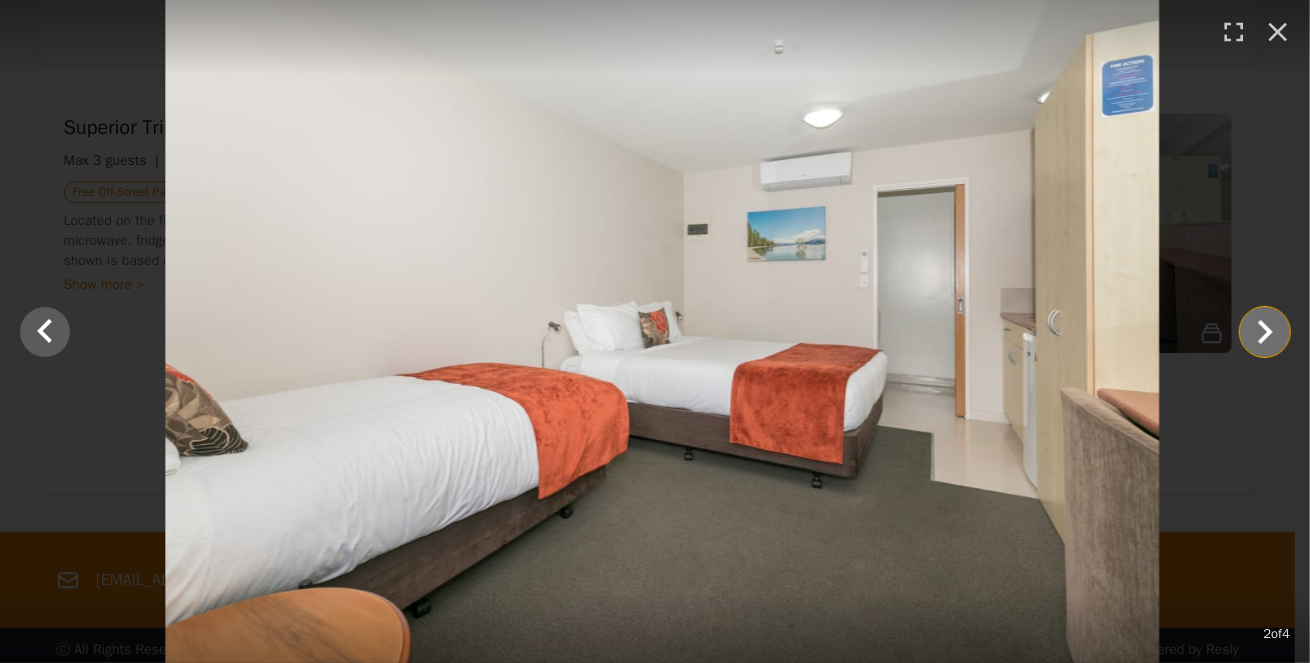 click 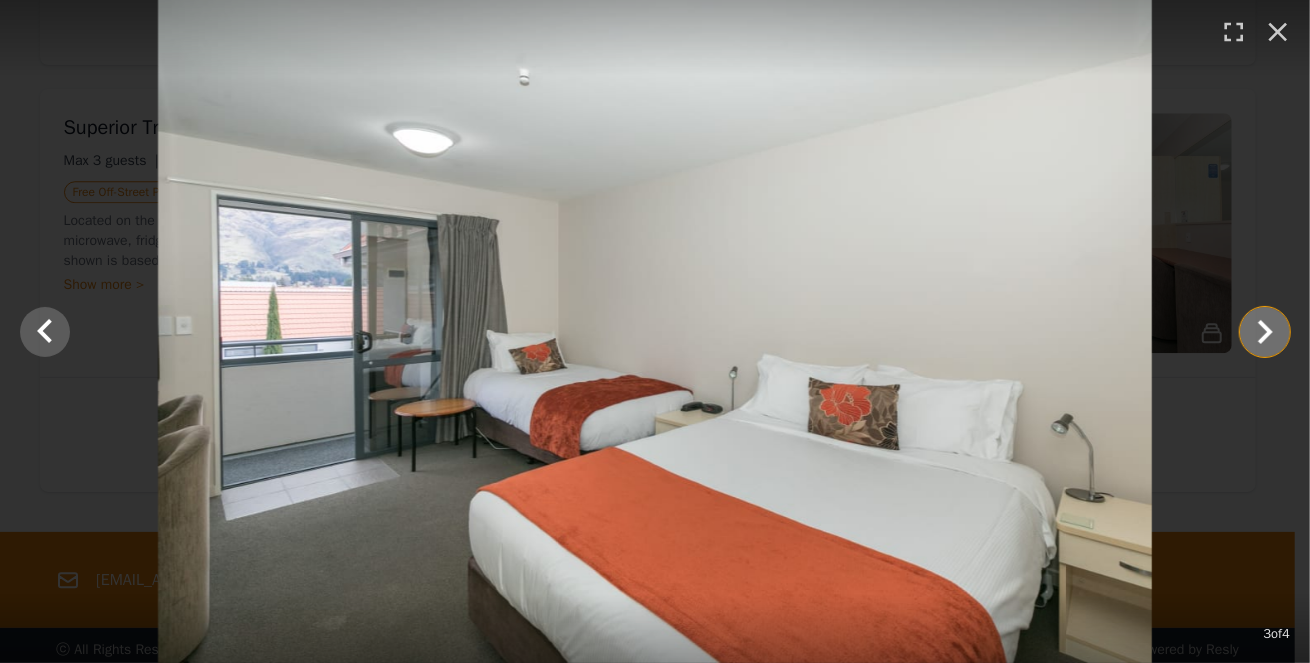 click 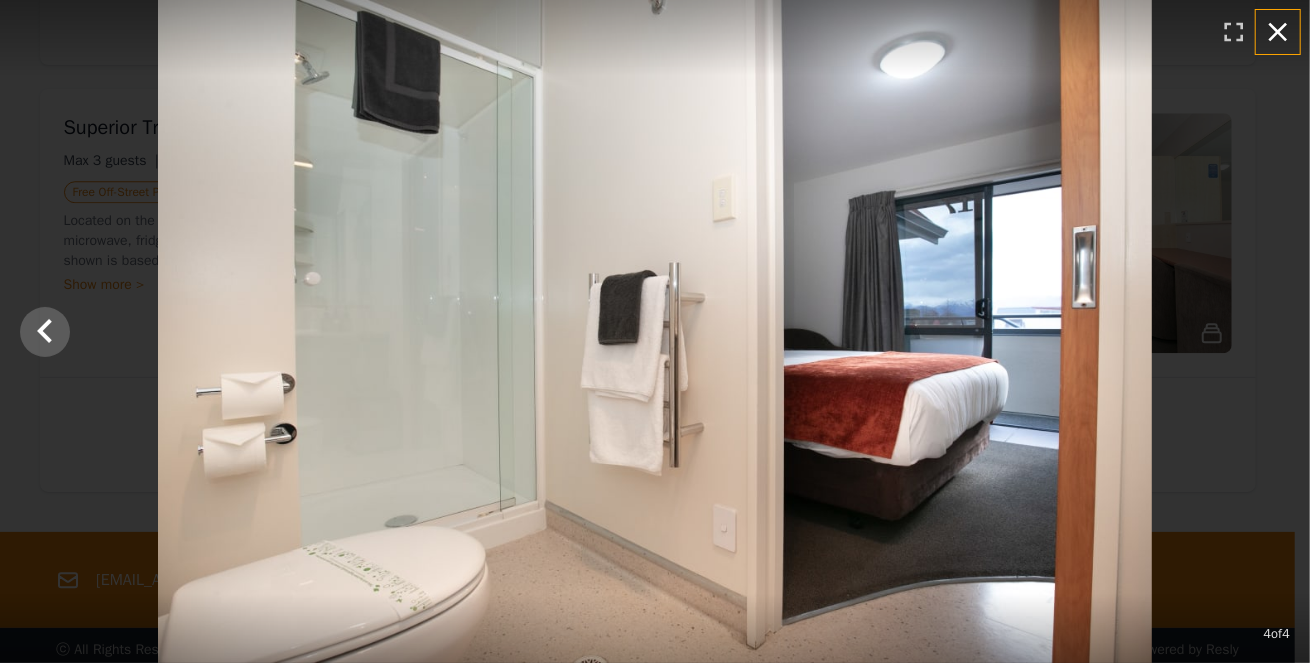 click 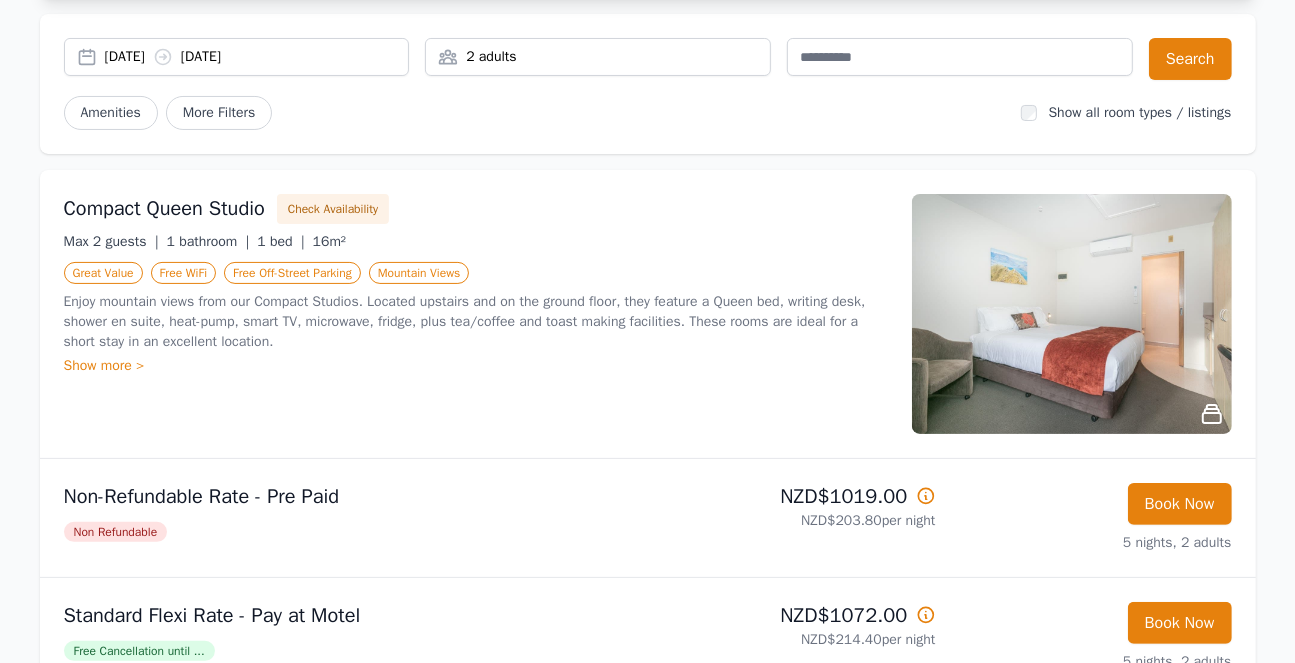 scroll, scrollTop: 90, scrollLeft: 0, axis: vertical 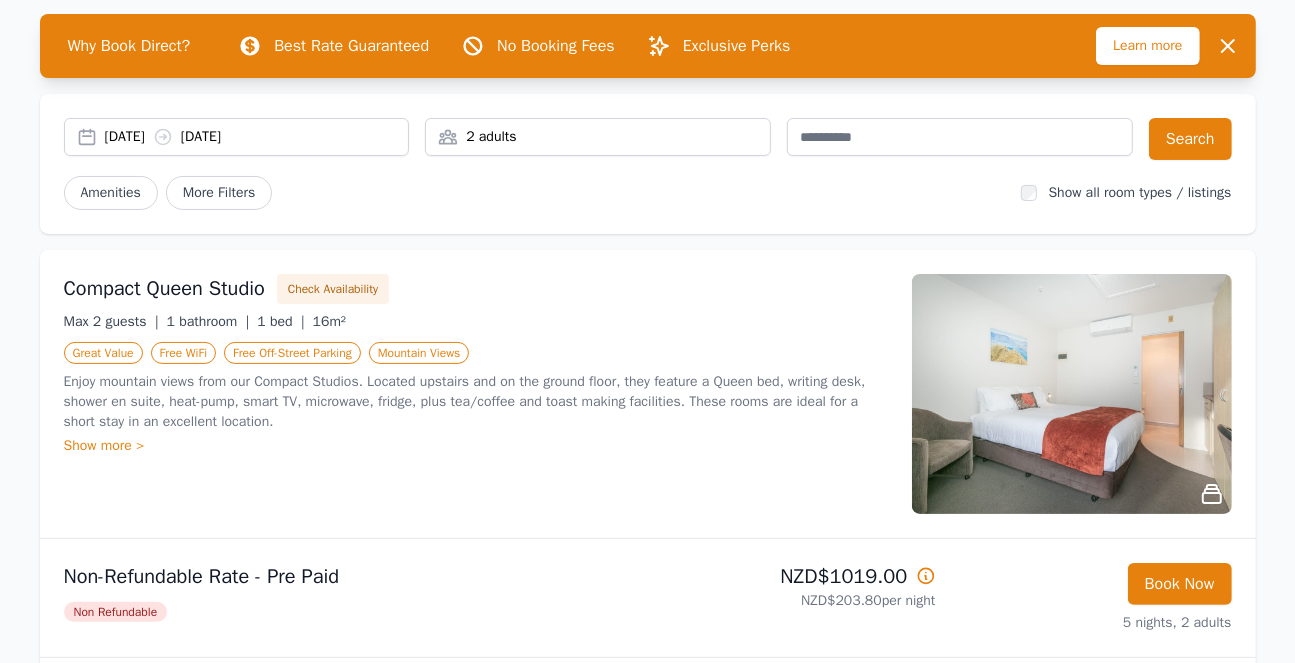 click at bounding box center (1072, 394) 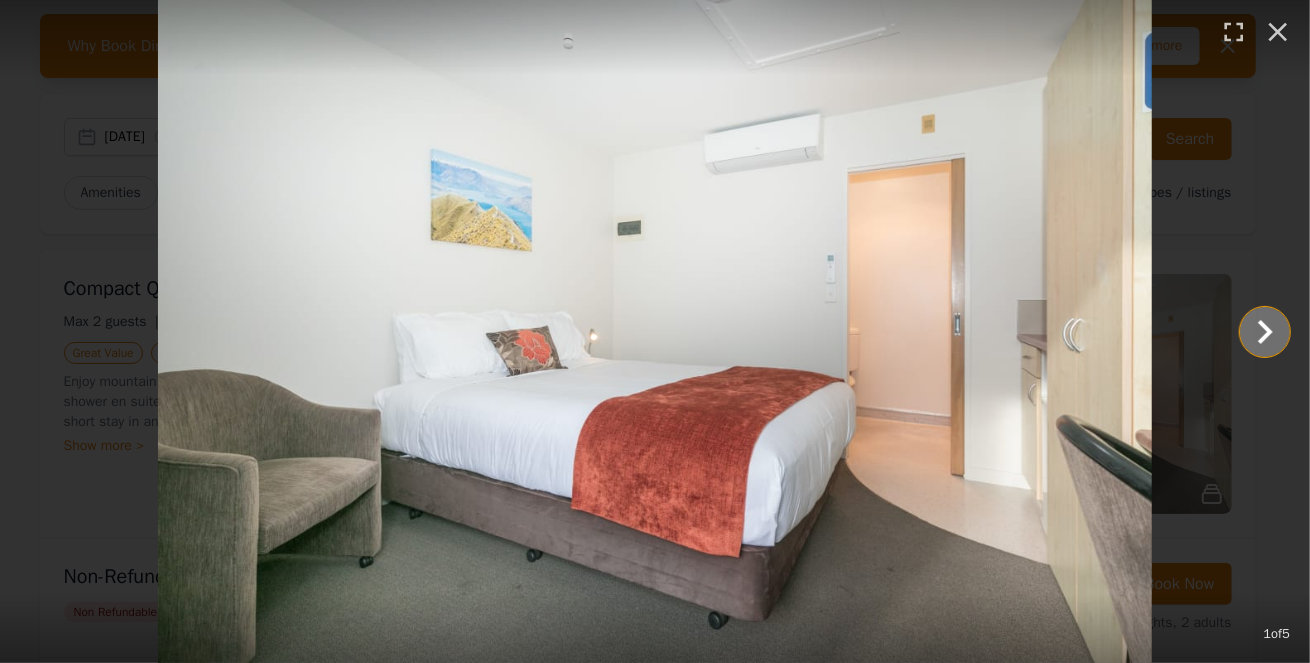 click 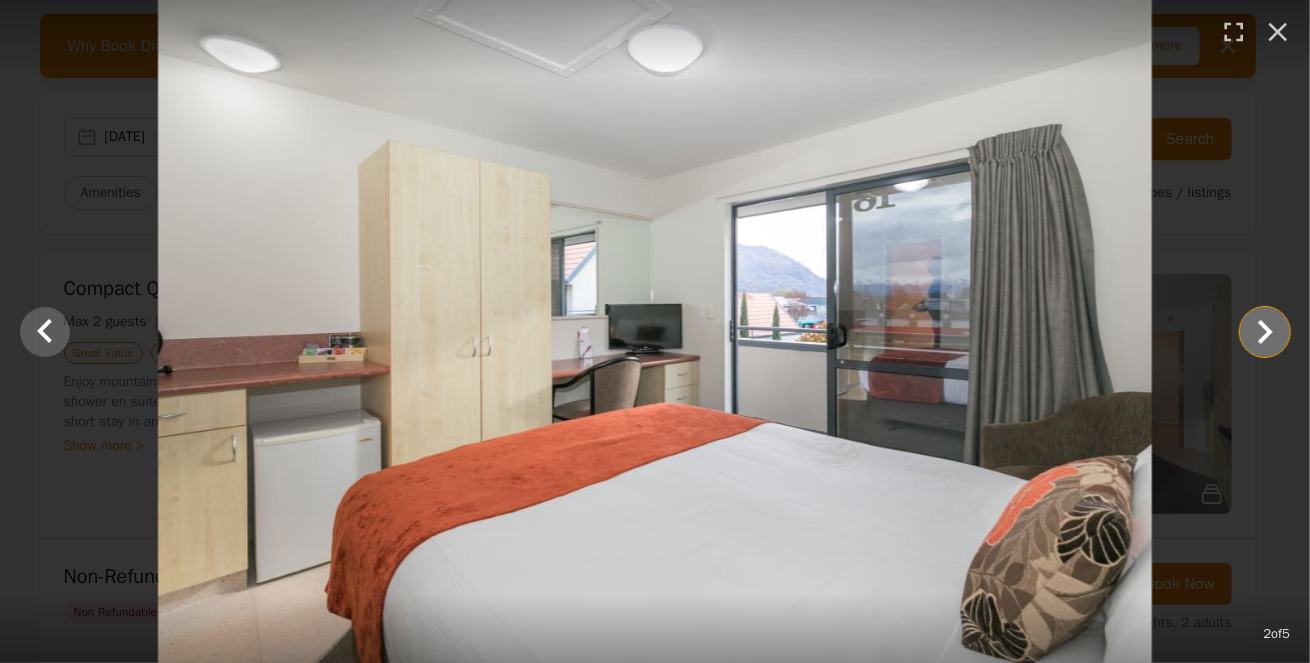 click 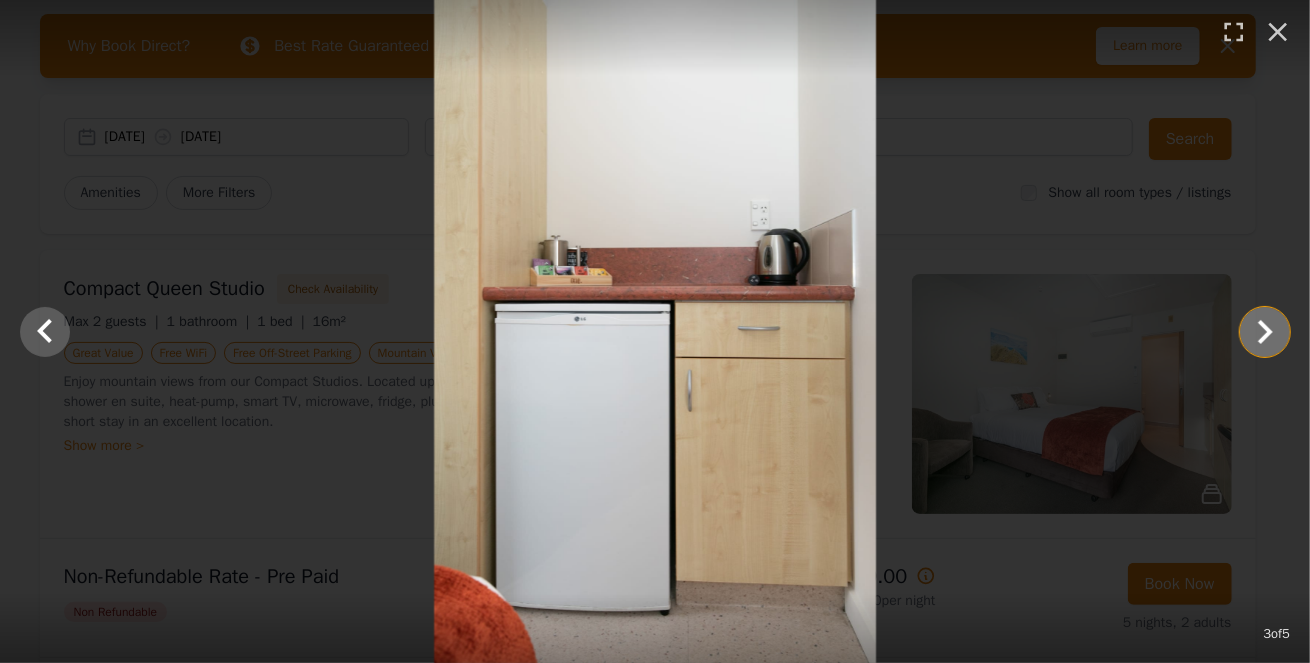 click 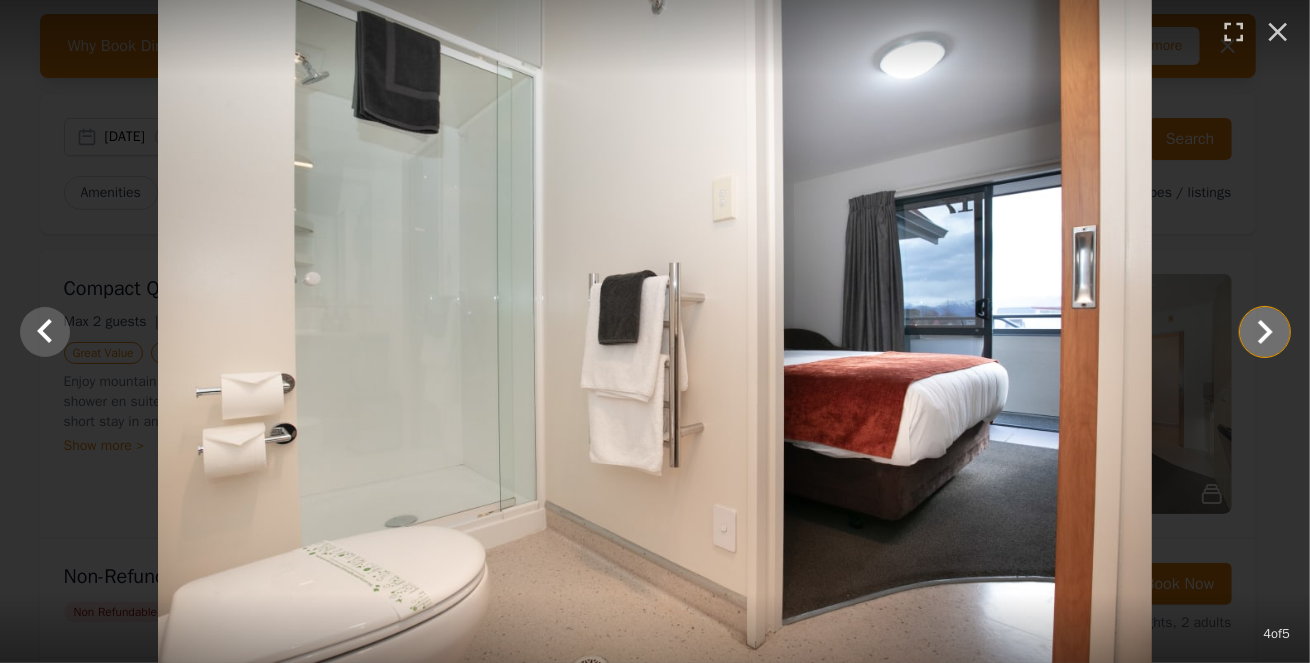 click 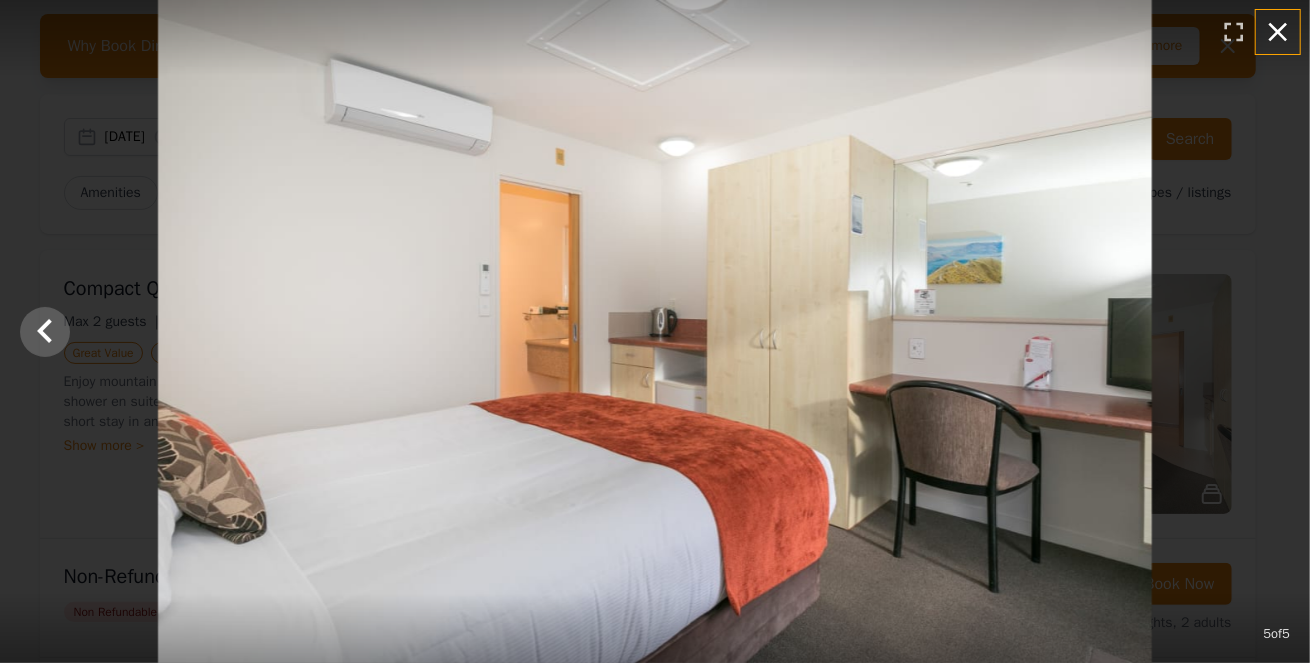click 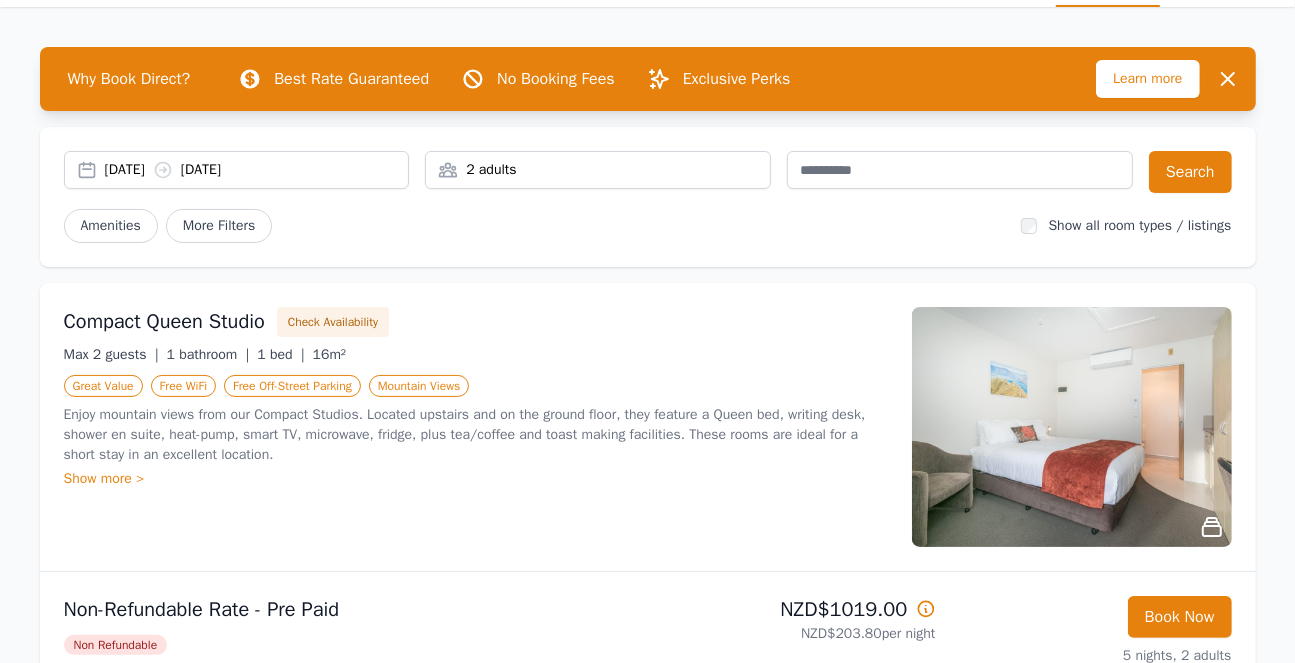 scroll, scrollTop: 0, scrollLeft: 0, axis: both 